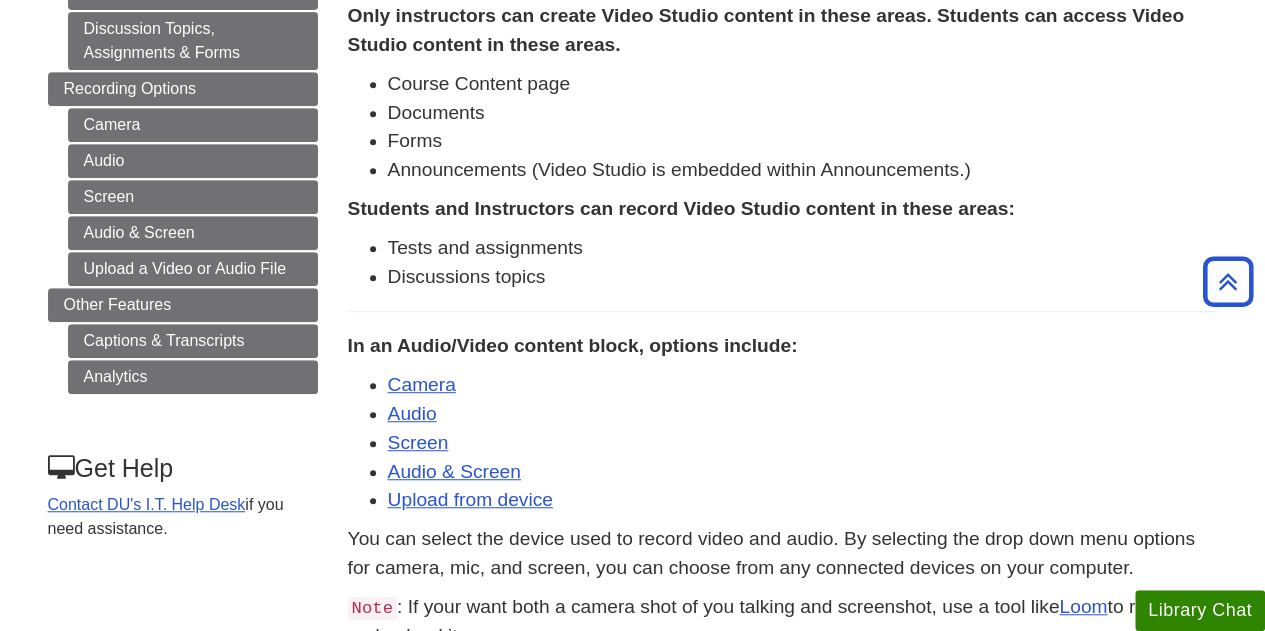 scroll, scrollTop: 455, scrollLeft: 0, axis: vertical 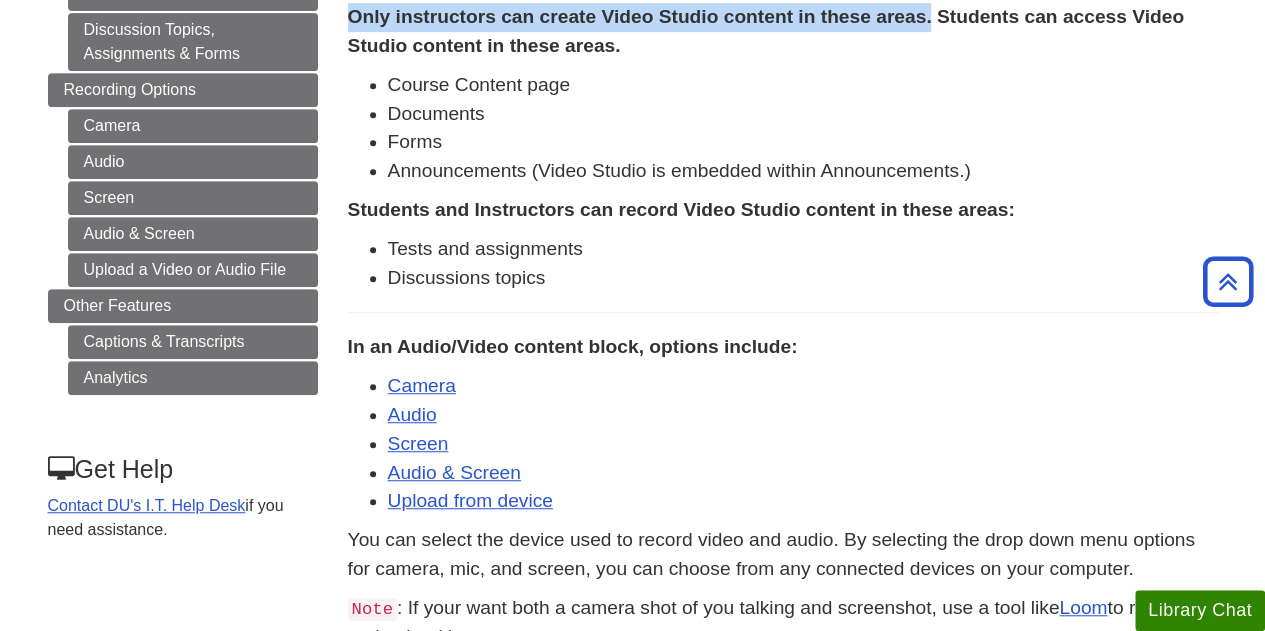 drag, startPoint x: 348, startPoint y: 15, endPoint x: 933, endPoint y: 23, distance: 585.0547 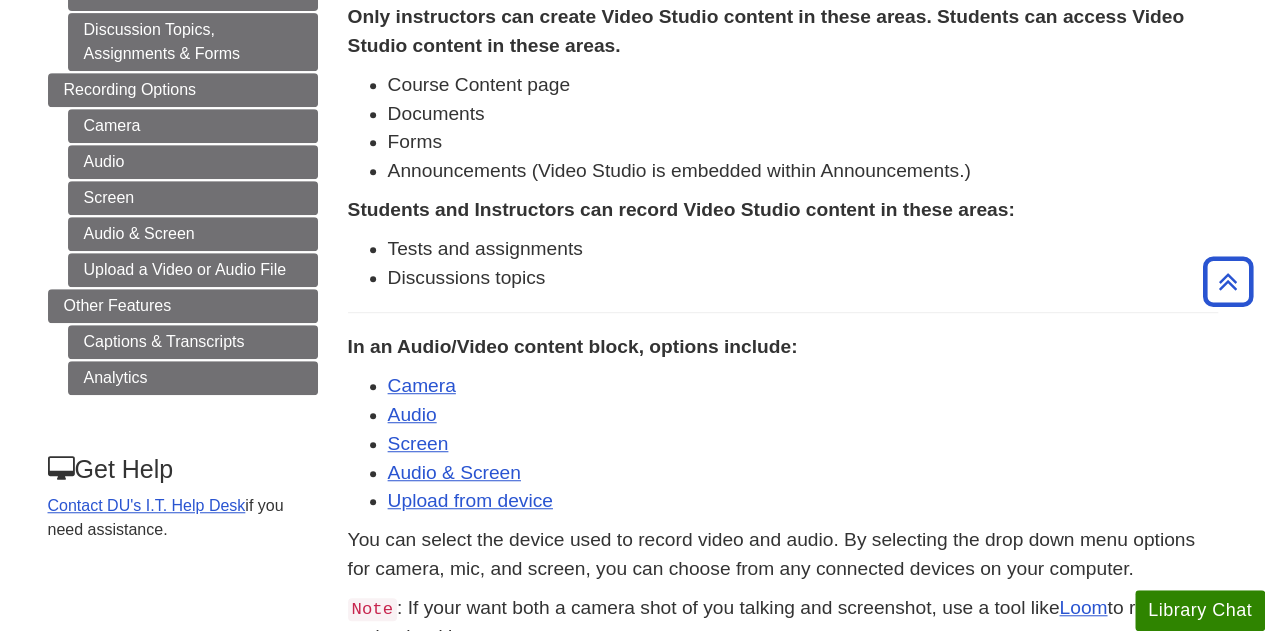 click on "Students and Instructors can record Video Studio content in these areas:" at bounding box center [681, 209] 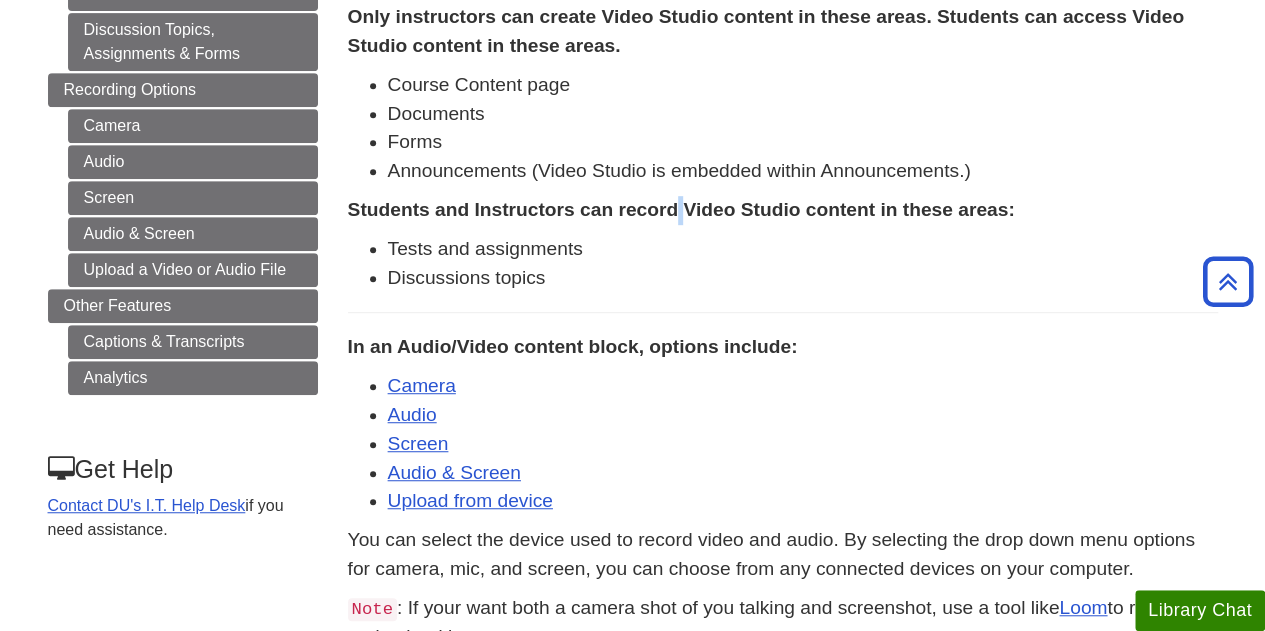 click on "Students and Instructors can record Video Studio content in these areas:" at bounding box center [681, 209] 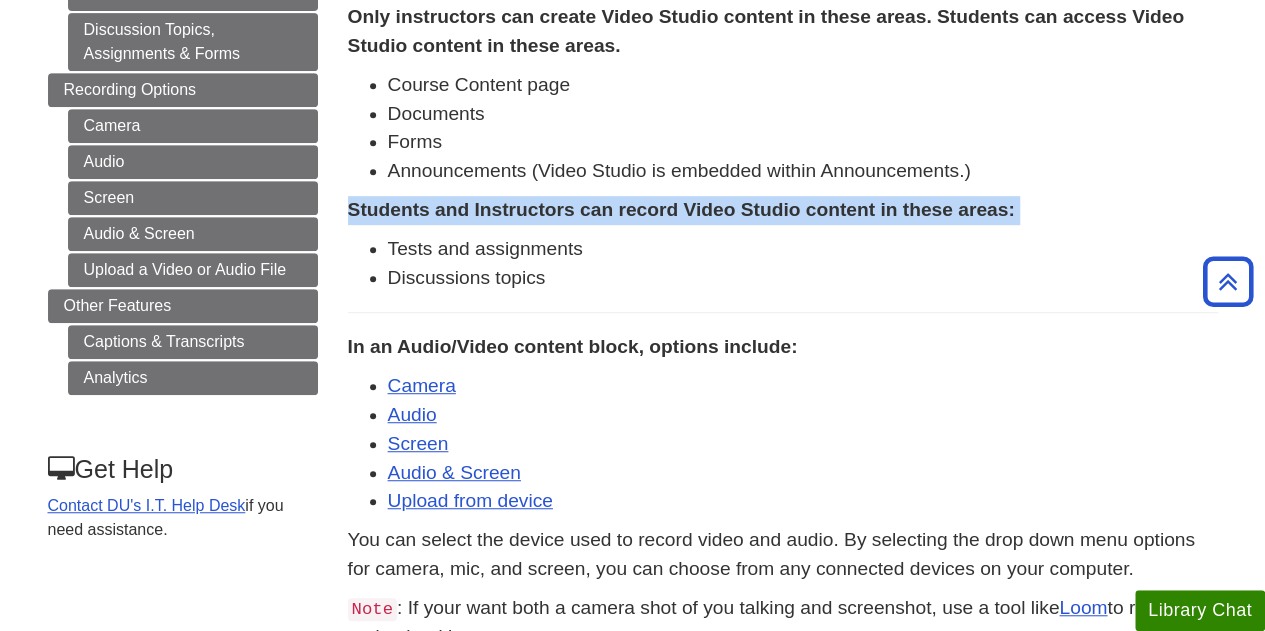 click on "Students and Instructors can record Video Studio content in these areas:" at bounding box center [681, 209] 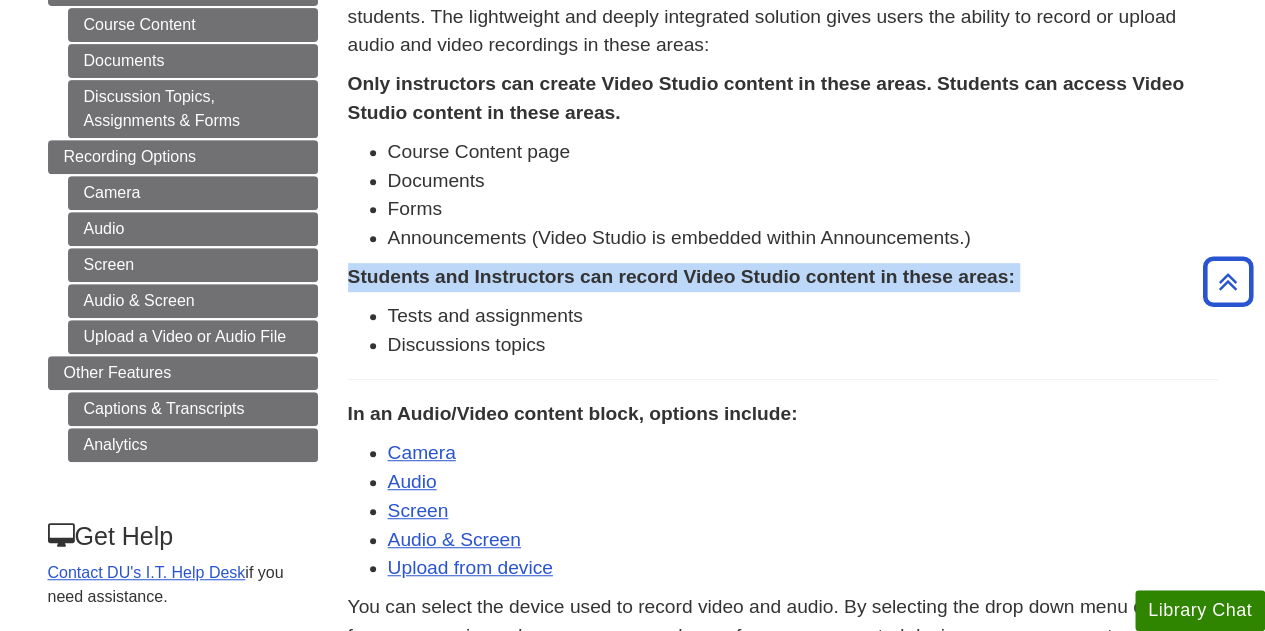 scroll, scrollTop: 387, scrollLeft: 0, axis: vertical 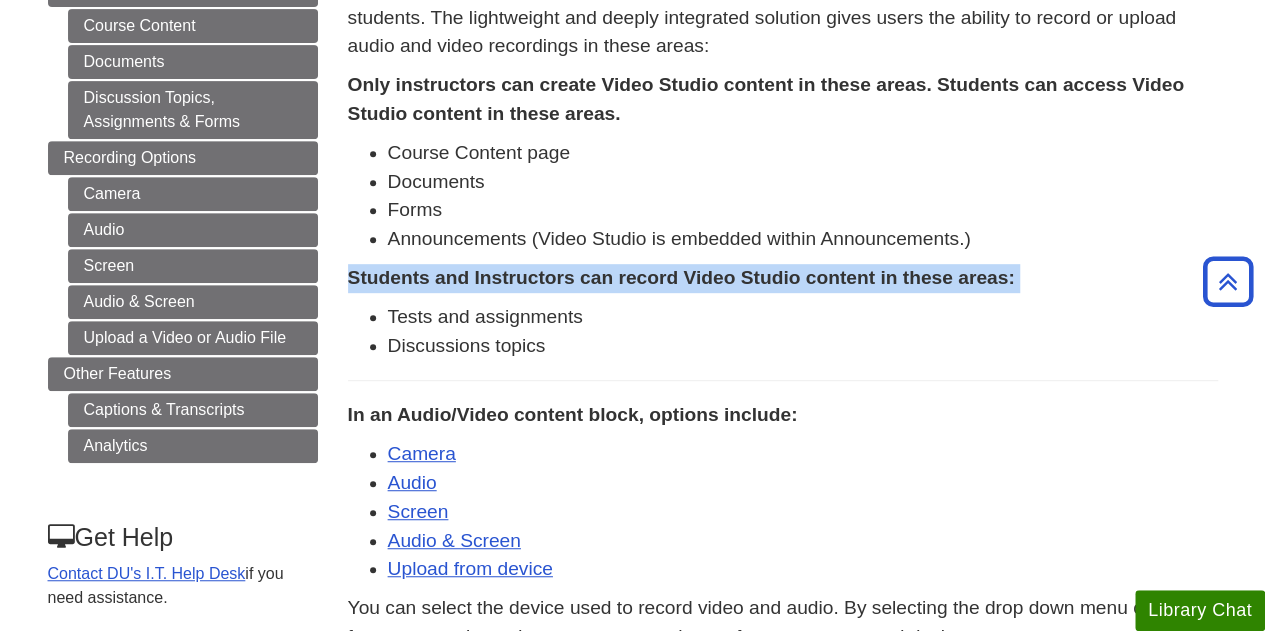 click on "Students and Instructors can record Video Studio content in these areas:" at bounding box center [681, 277] 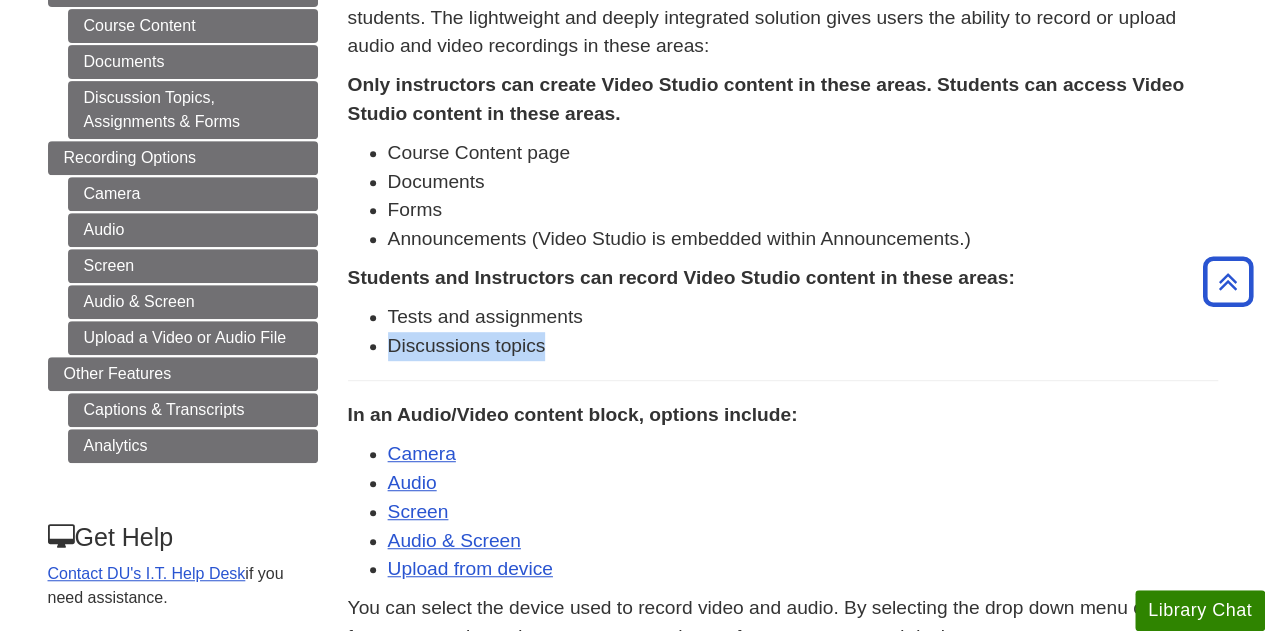 drag, startPoint x: 498, startPoint y: 357, endPoint x: 382, endPoint y: 355, distance: 116.01724 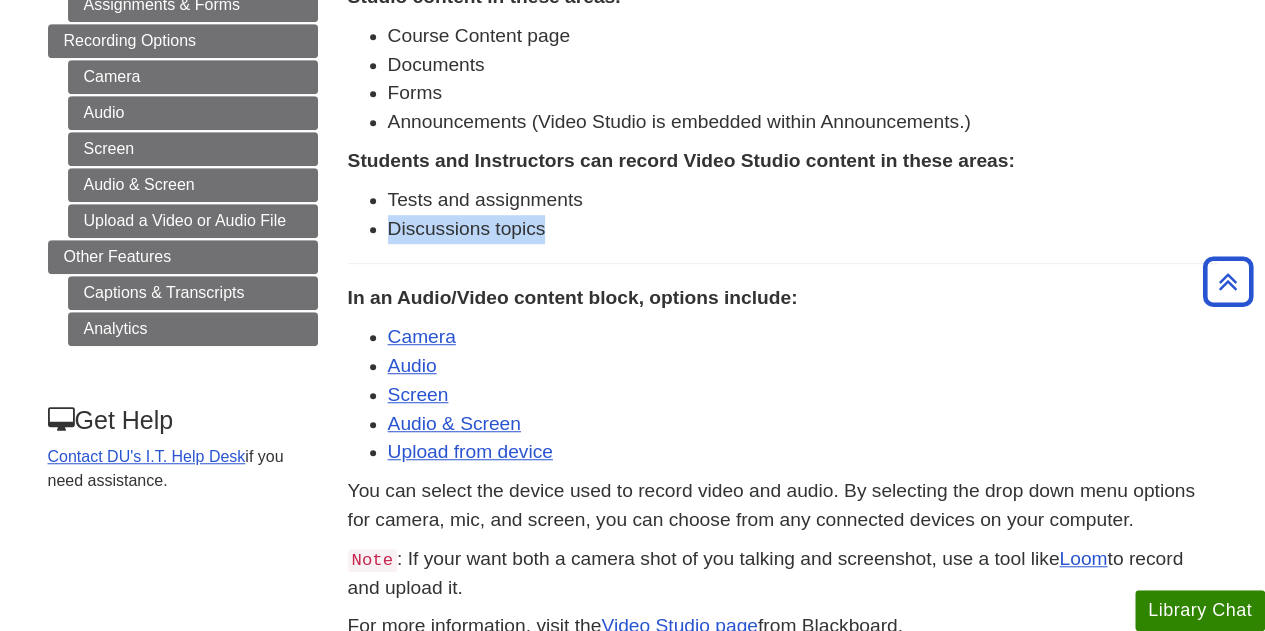 scroll, scrollTop: 505, scrollLeft: 0, axis: vertical 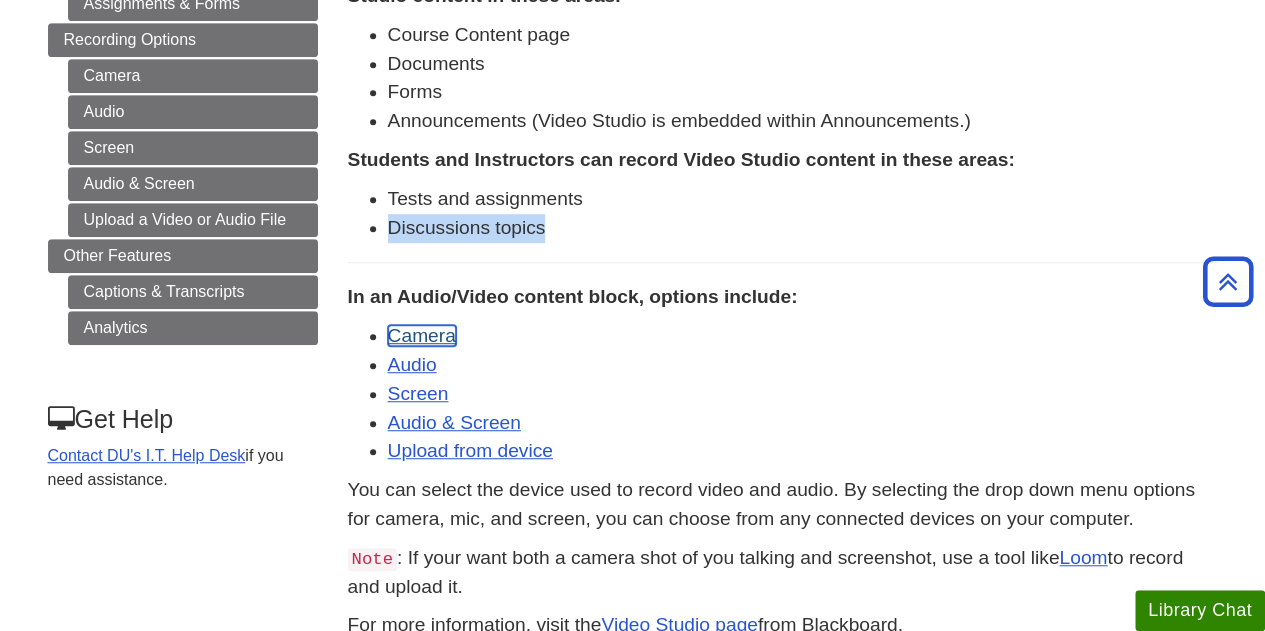 click on "Camera" at bounding box center [422, 335] 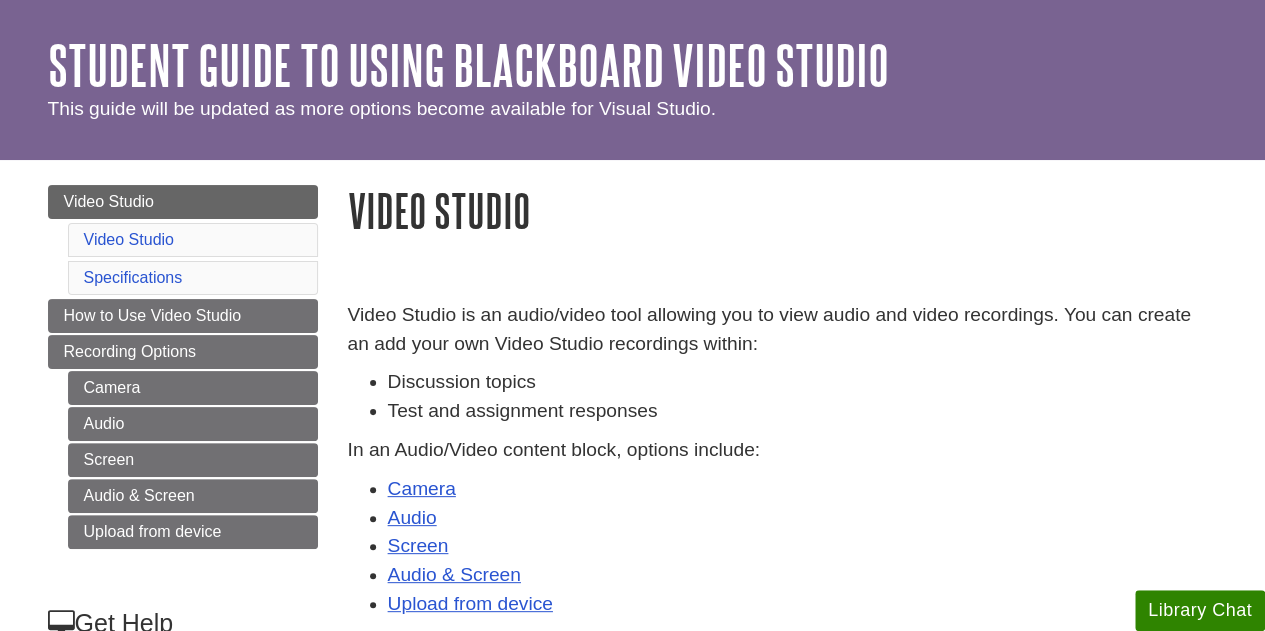 scroll, scrollTop: 0, scrollLeft: 0, axis: both 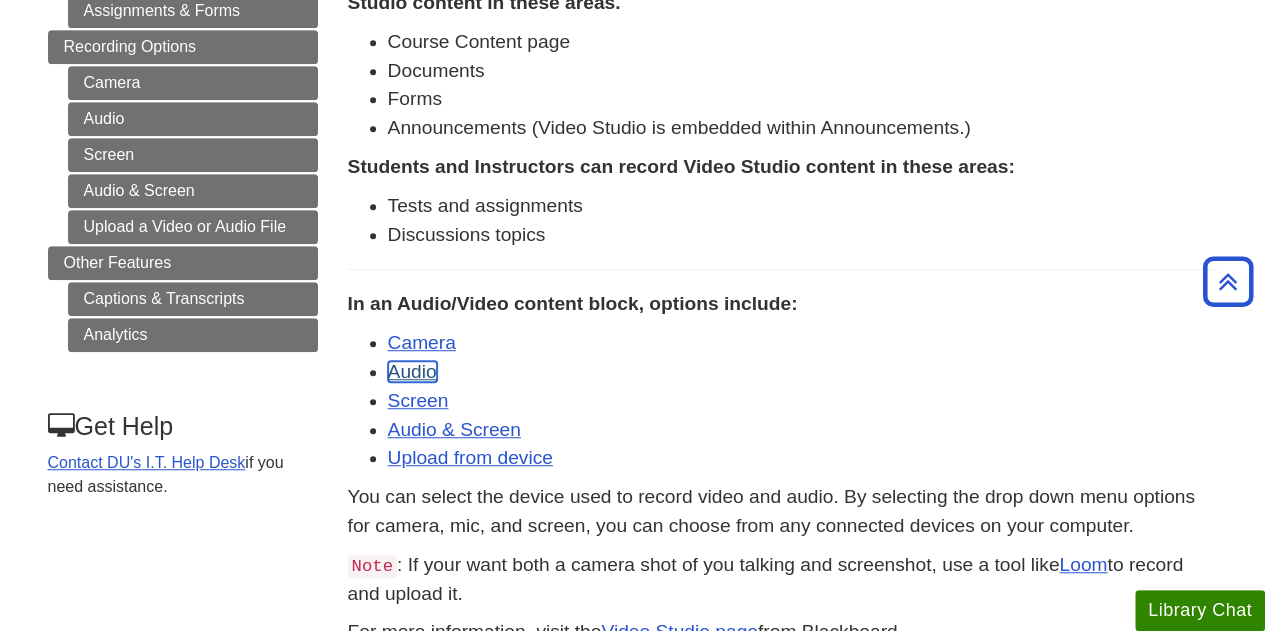 click on "Audio" at bounding box center (412, 371) 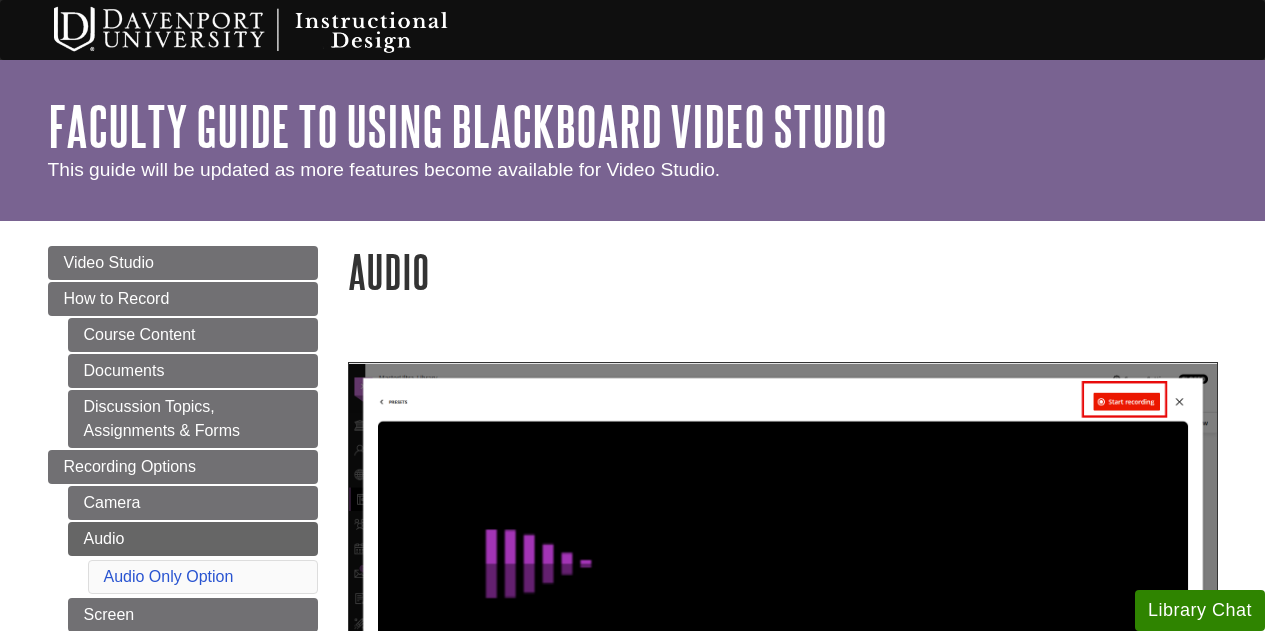 scroll, scrollTop: 0, scrollLeft: 0, axis: both 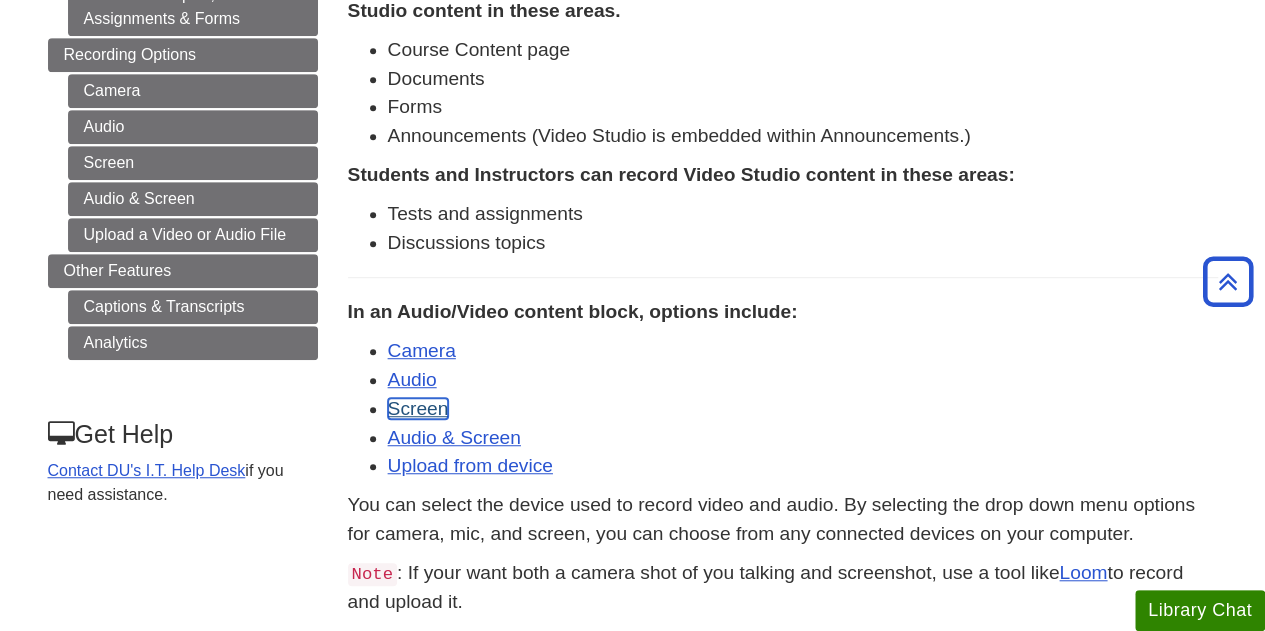 click on "Screen" at bounding box center [418, 408] 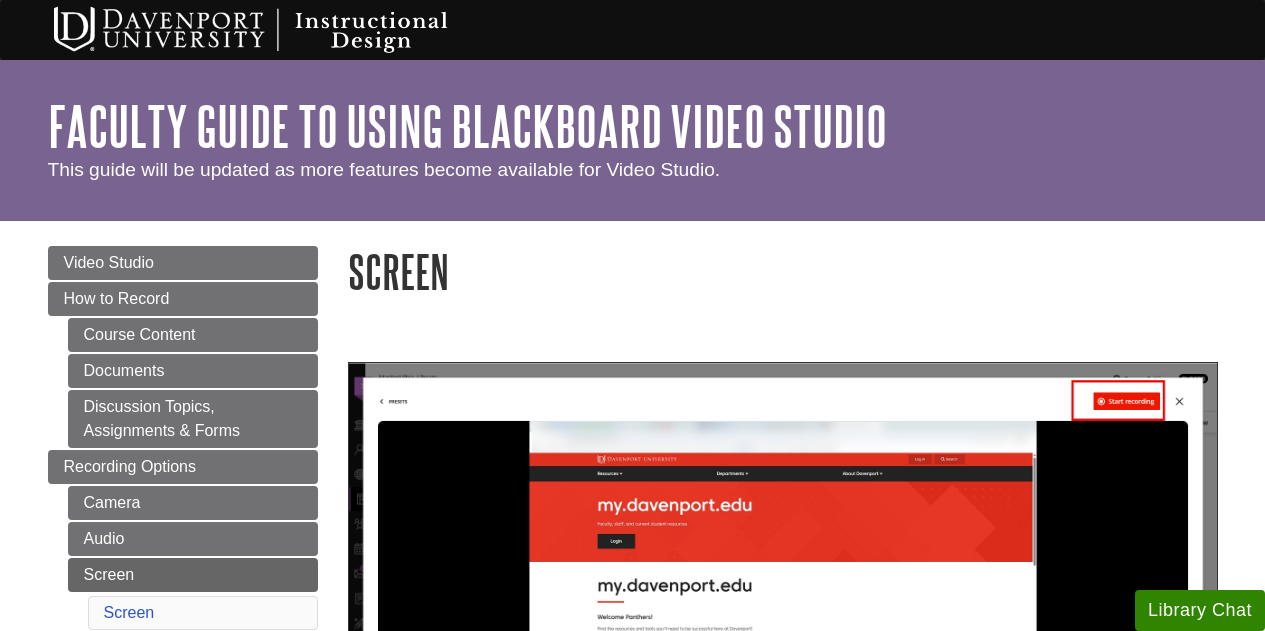 scroll, scrollTop: 0, scrollLeft: 0, axis: both 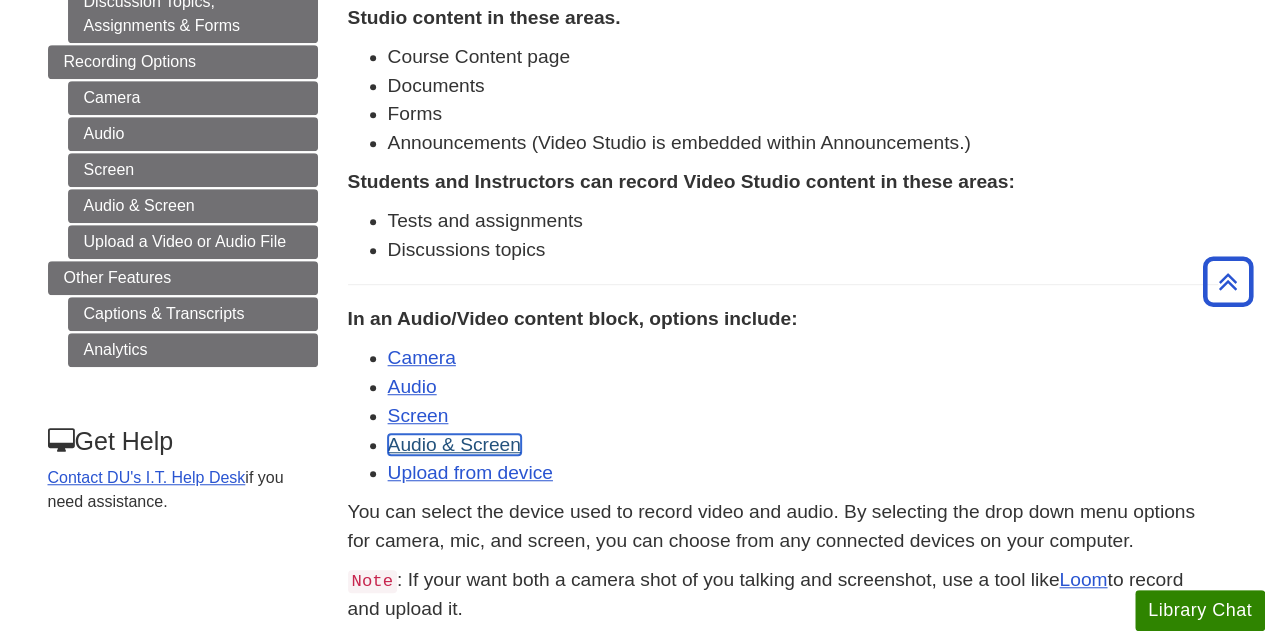 click on "Audio & Screen" at bounding box center (454, 444) 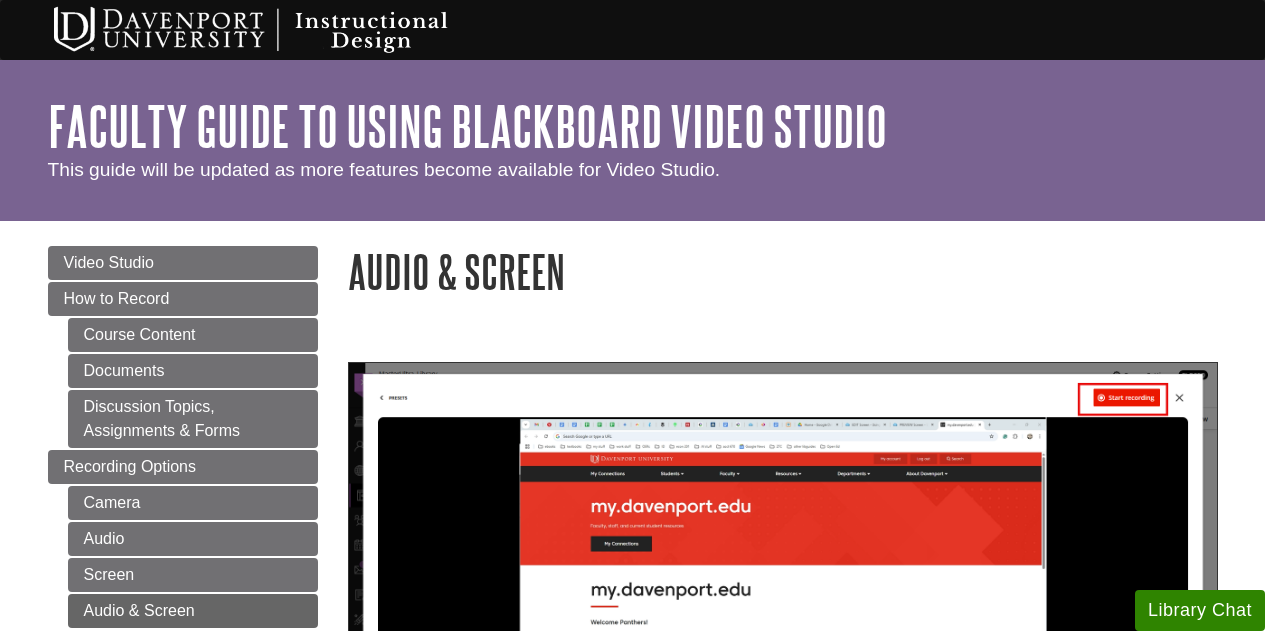 scroll, scrollTop: 0, scrollLeft: 0, axis: both 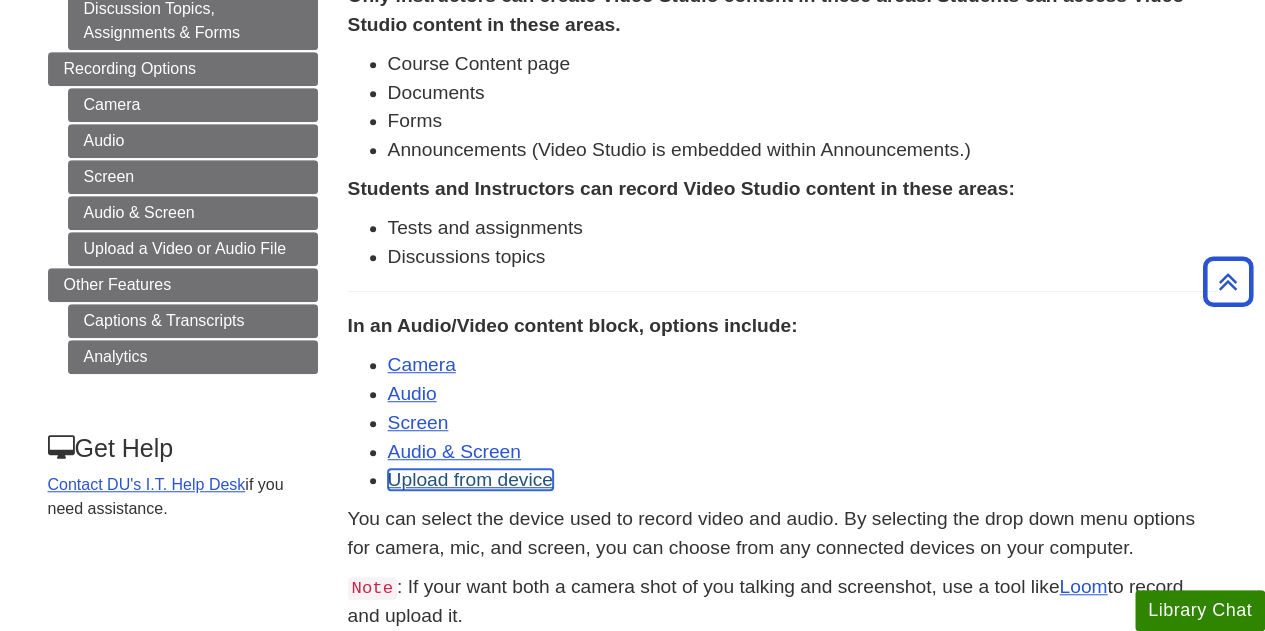 click on "Upload from device" at bounding box center (470, 479) 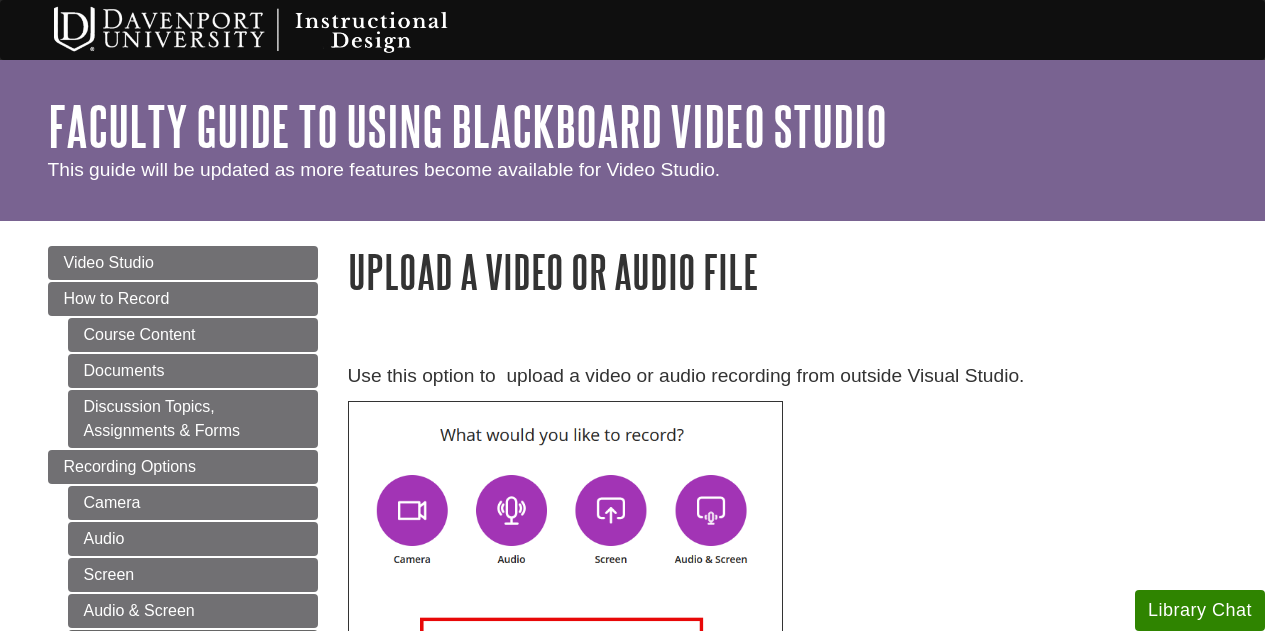 scroll, scrollTop: 0, scrollLeft: 0, axis: both 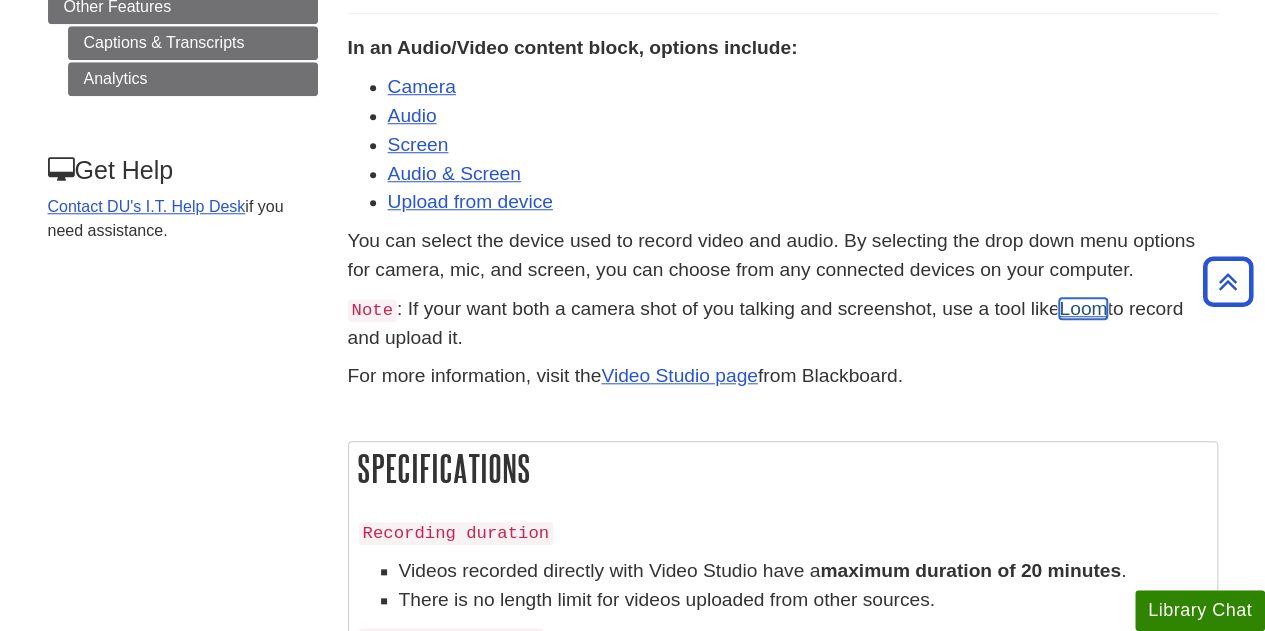 click on "Loom" at bounding box center (1083, 308) 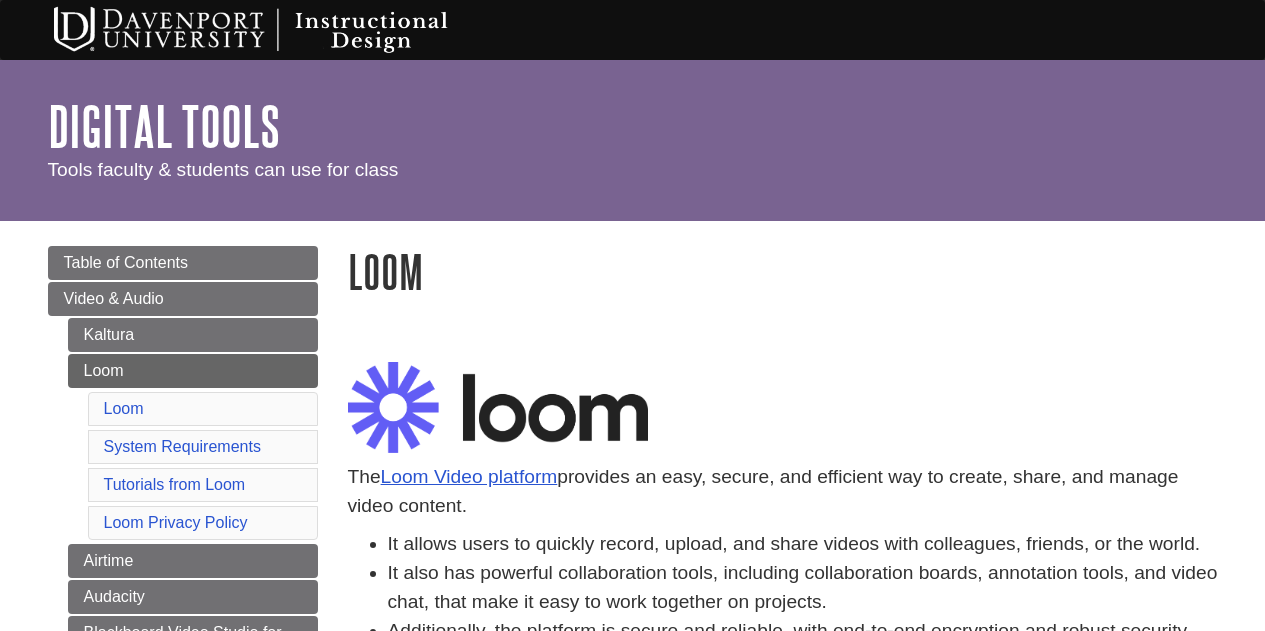scroll, scrollTop: 0, scrollLeft: 0, axis: both 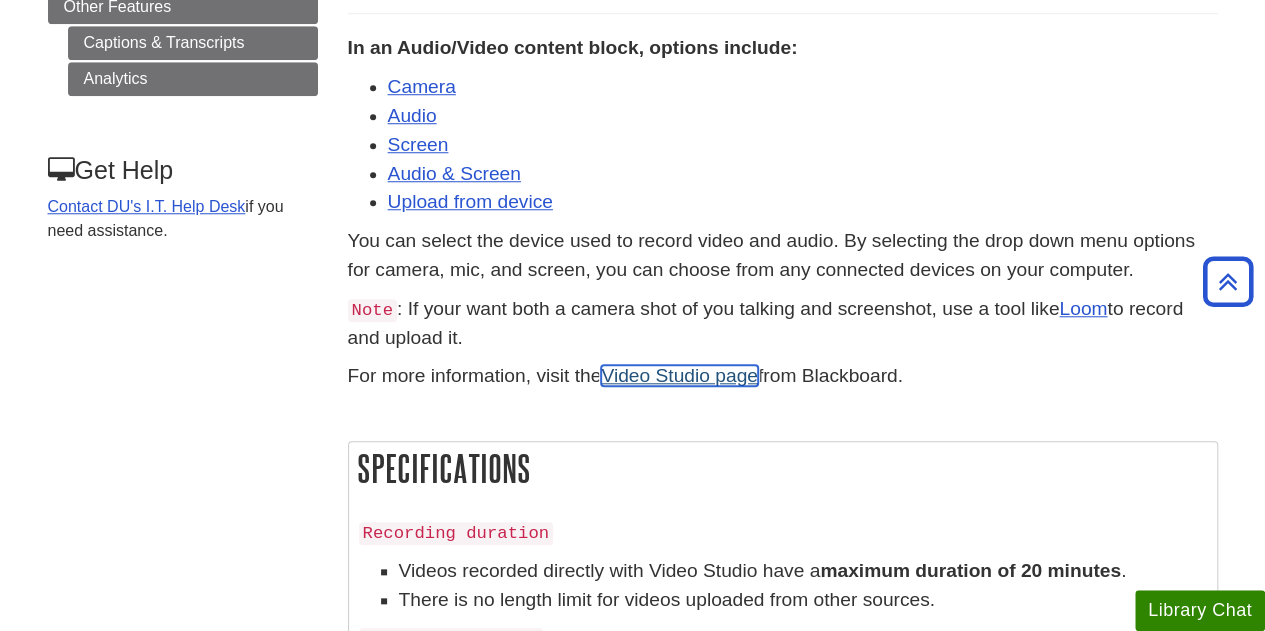 click on "Video Studio page" at bounding box center (679, 375) 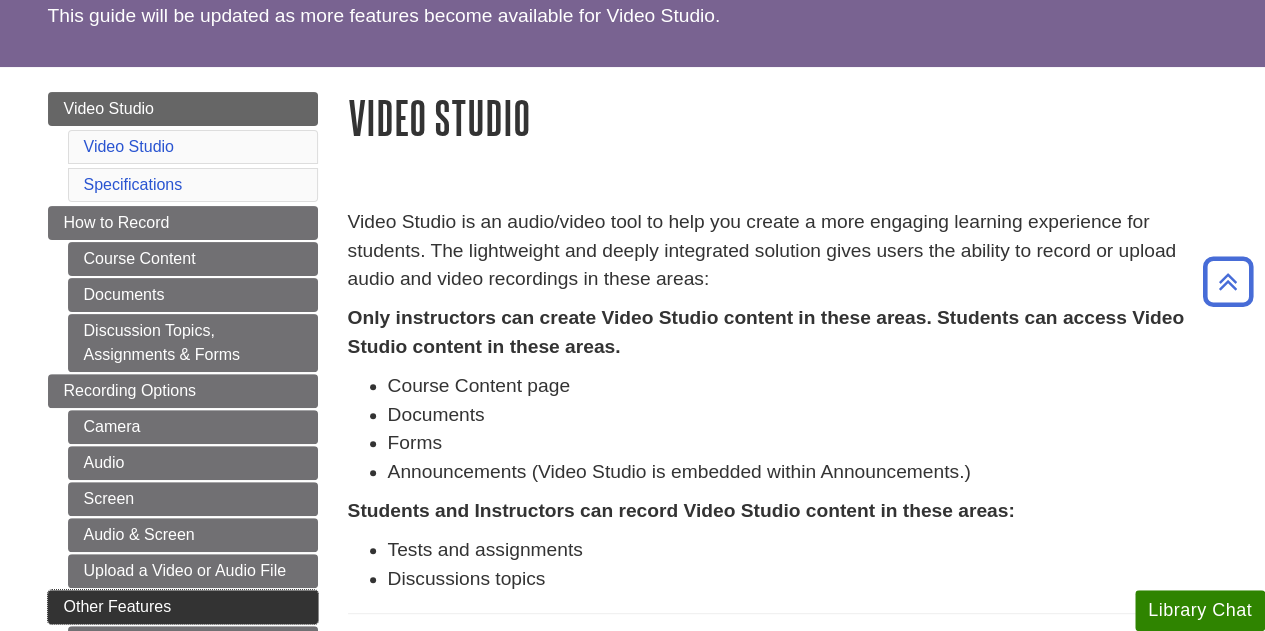 scroll, scrollTop: 150, scrollLeft: 0, axis: vertical 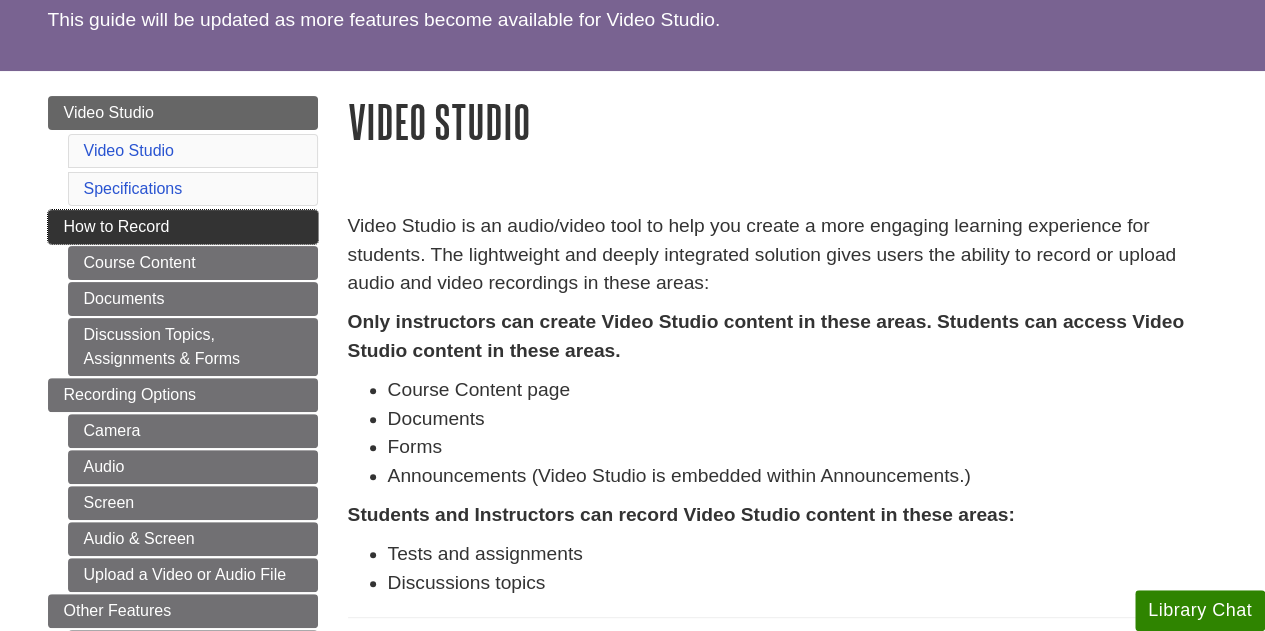 click on "How to Record" at bounding box center (117, 226) 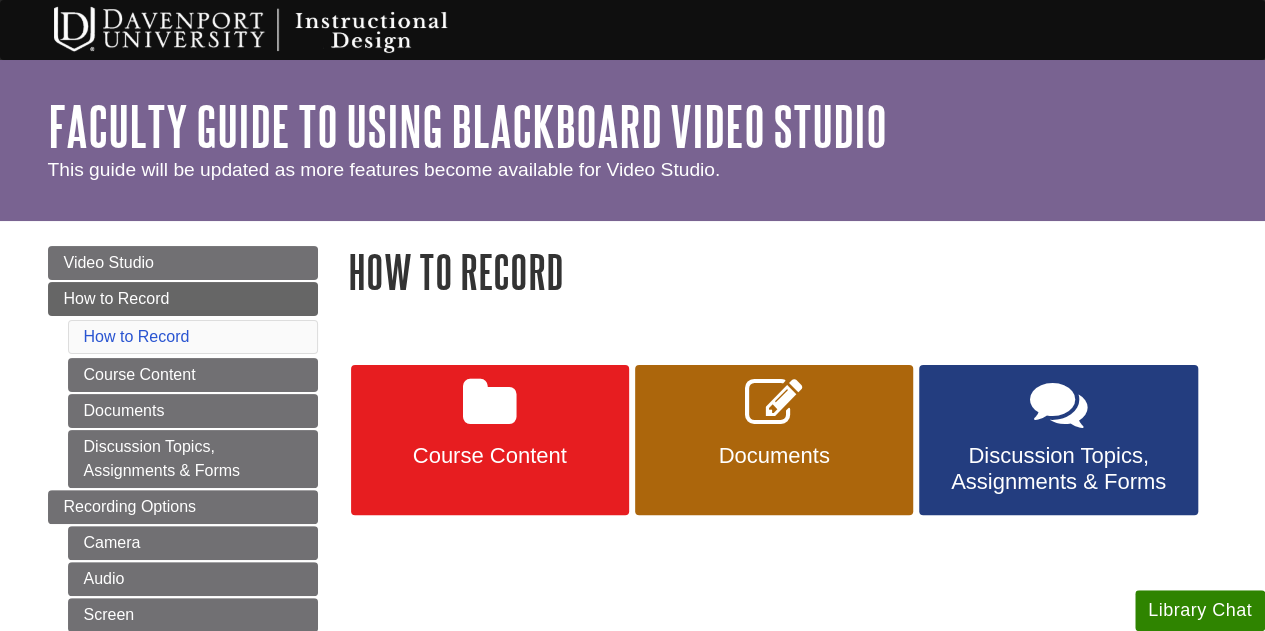 scroll, scrollTop: 175, scrollLeft: 0, axis: vertical 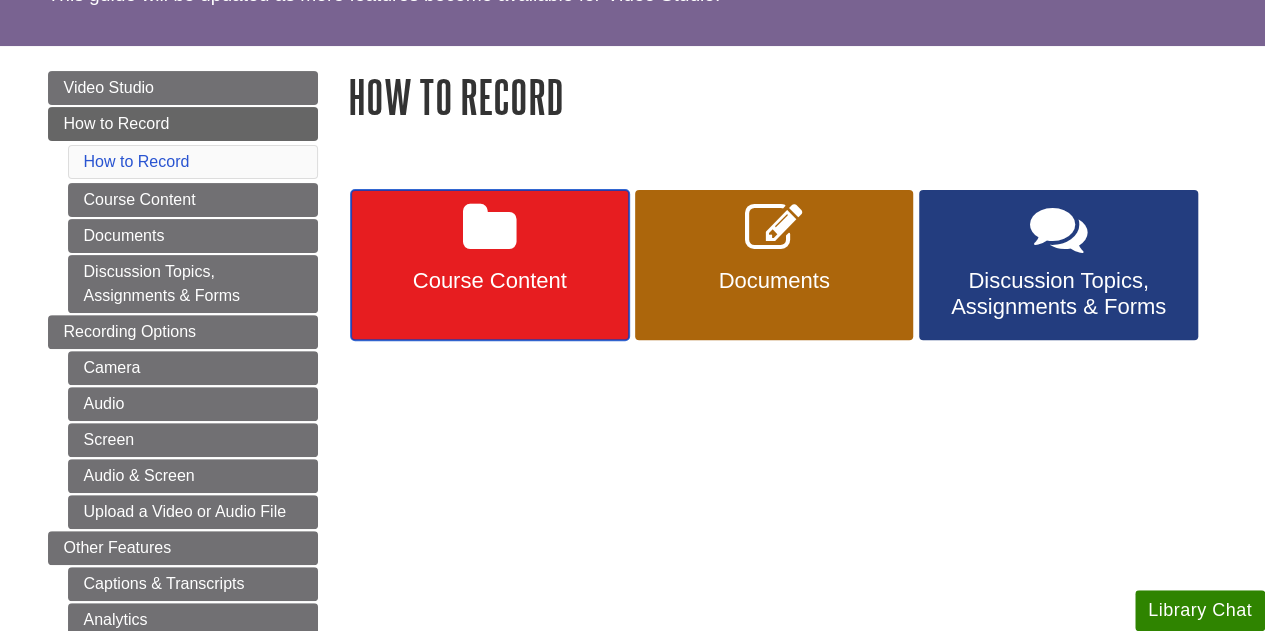 click on "Course Content" at bounding box center [490, 265] 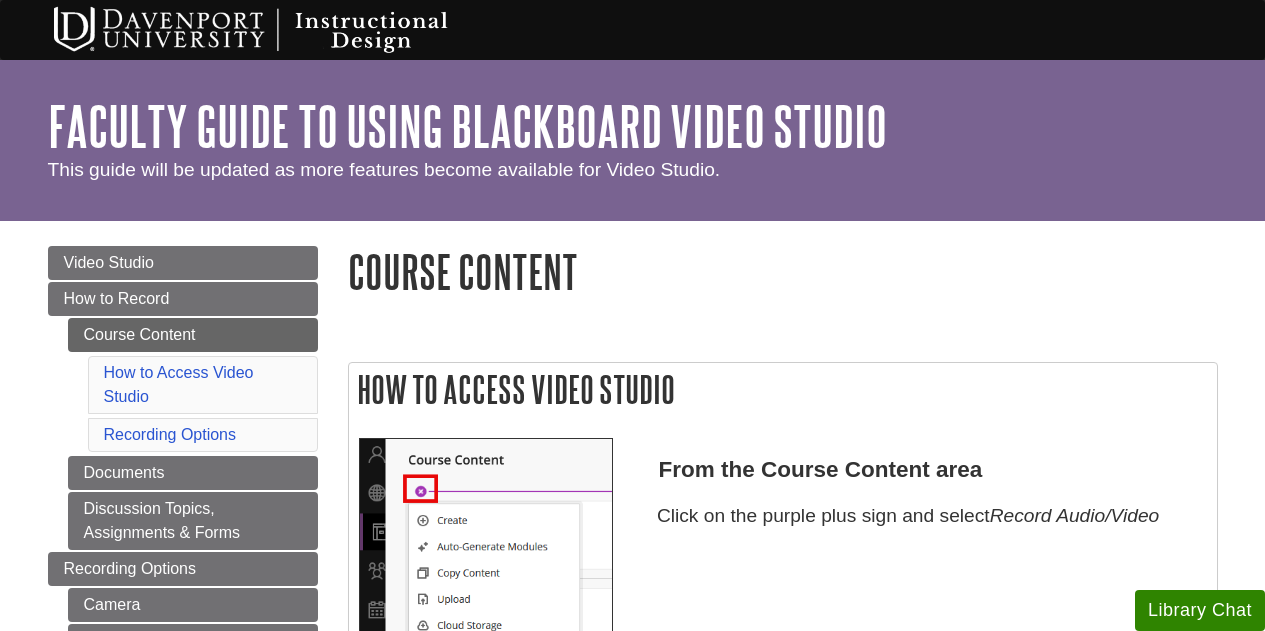scroll, scrollTop: 0, scrollLeft: 0, axis: both 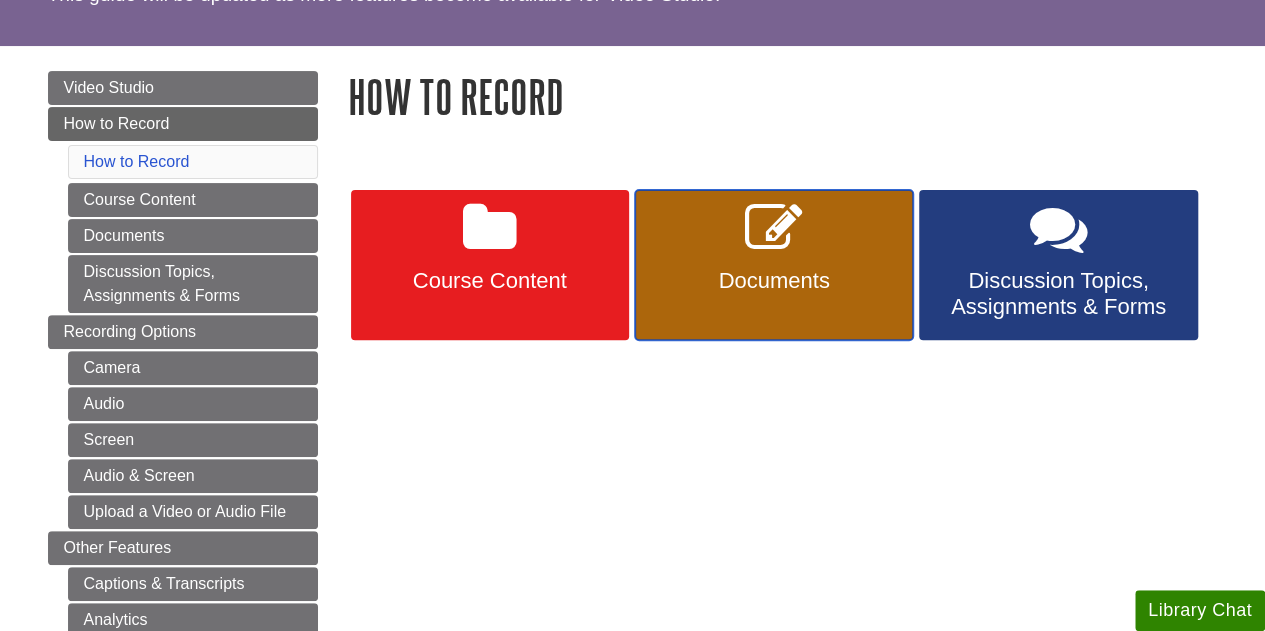 click on "Documents" at bounding box center [774, 265] 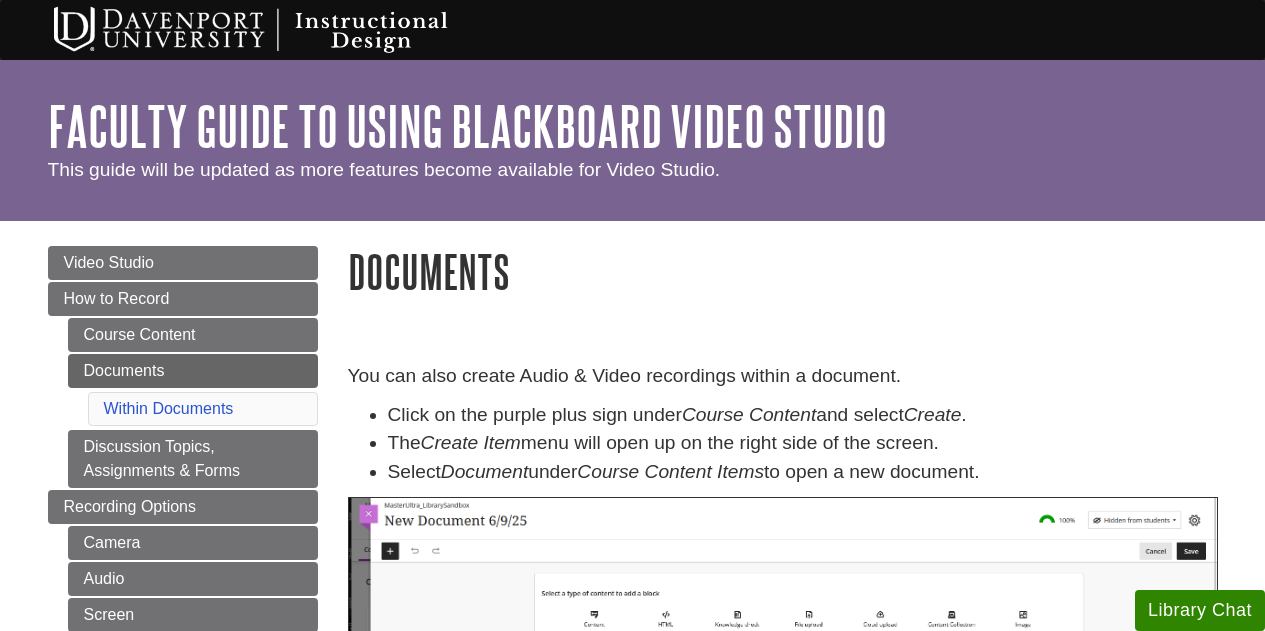 scroll, scrollTop: 0, scrollLeft: 0, axis: both 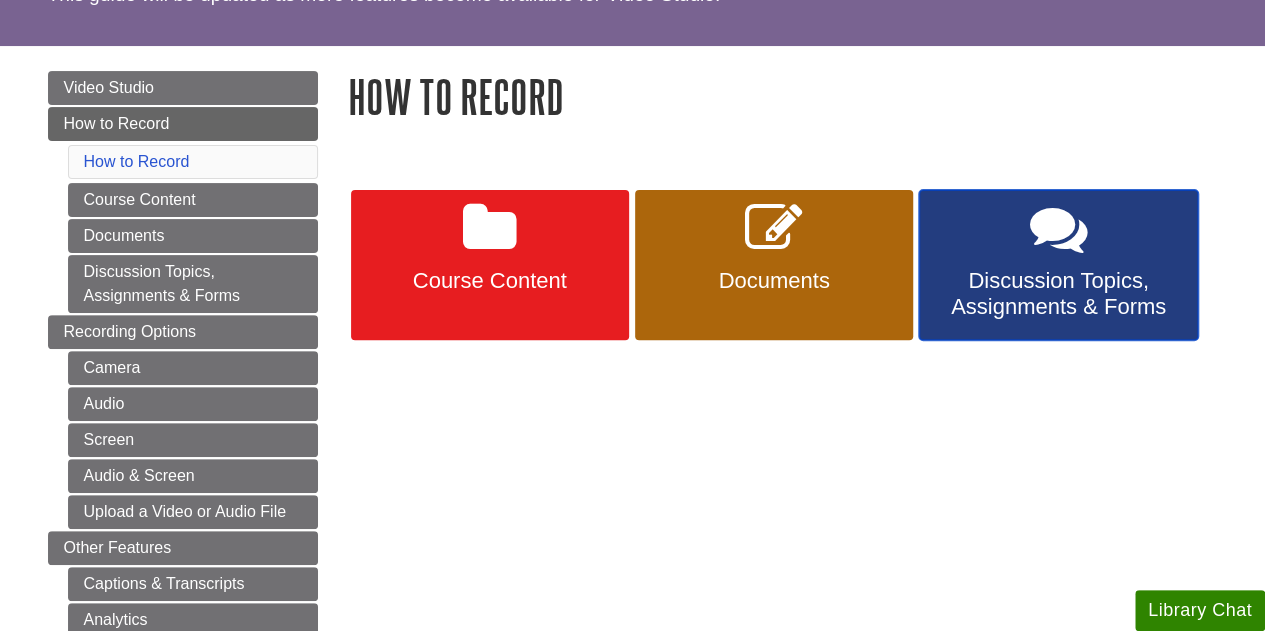 click on "Discussion Topics, Assignments & Forms" at bounding box center (1058, 294) 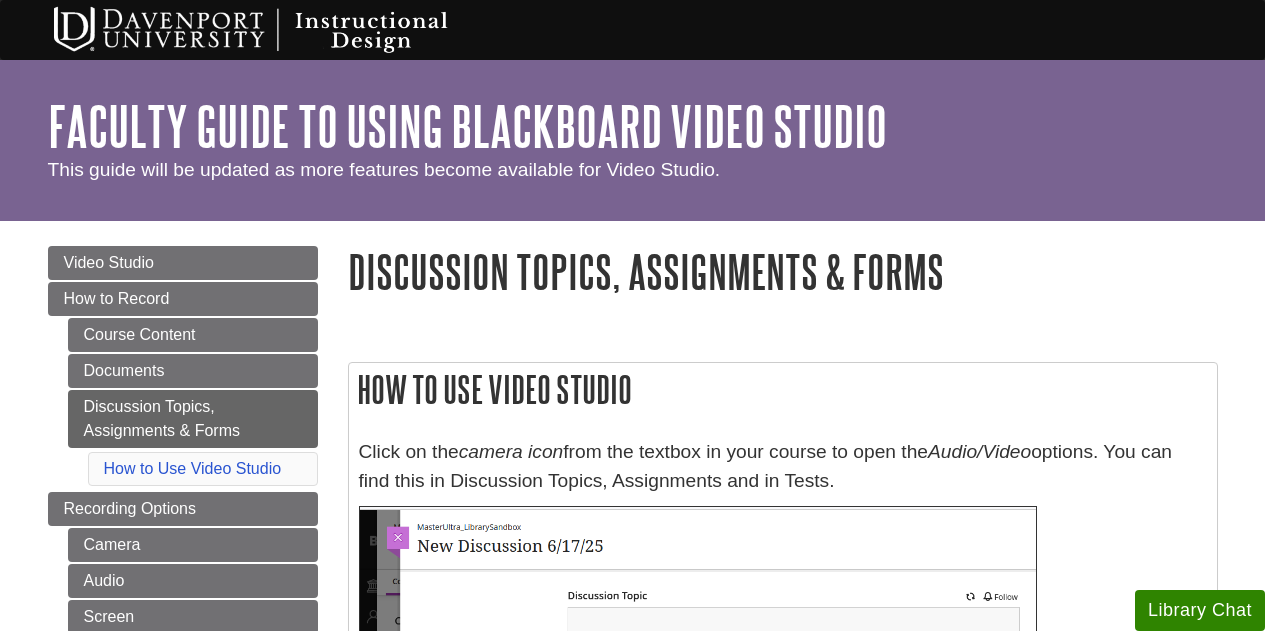 scroll, scrollTop: 0, scrollLeft: 0, axis: both 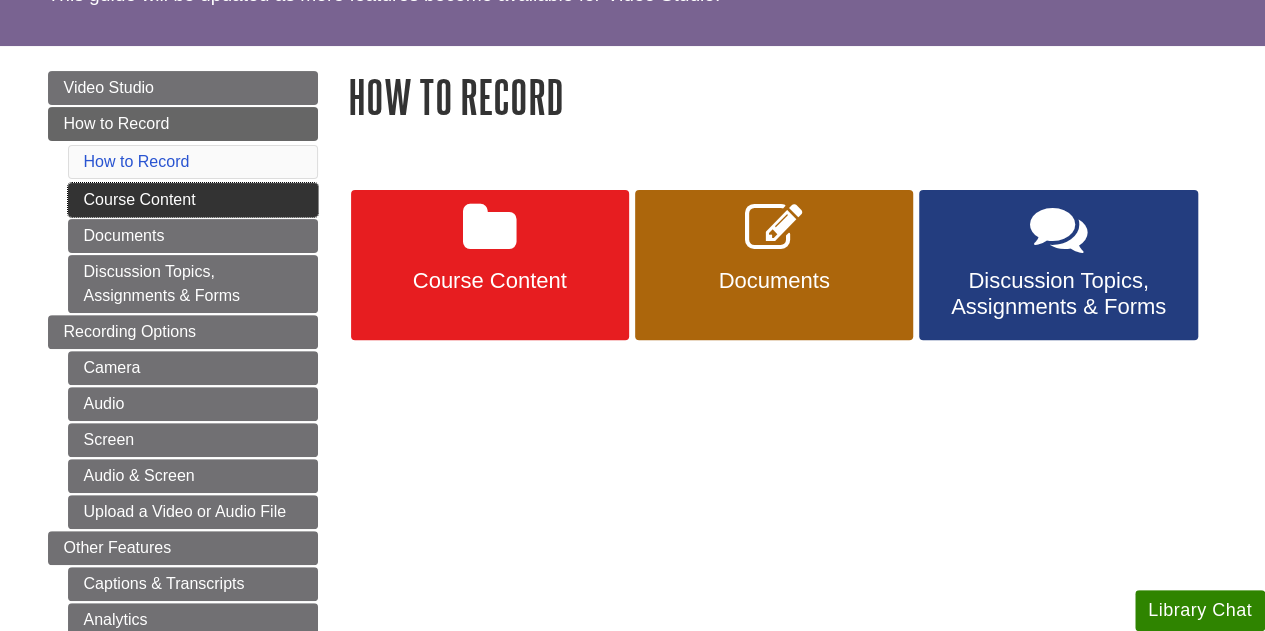 click on "Course Content" at bounding box center [193, 200] 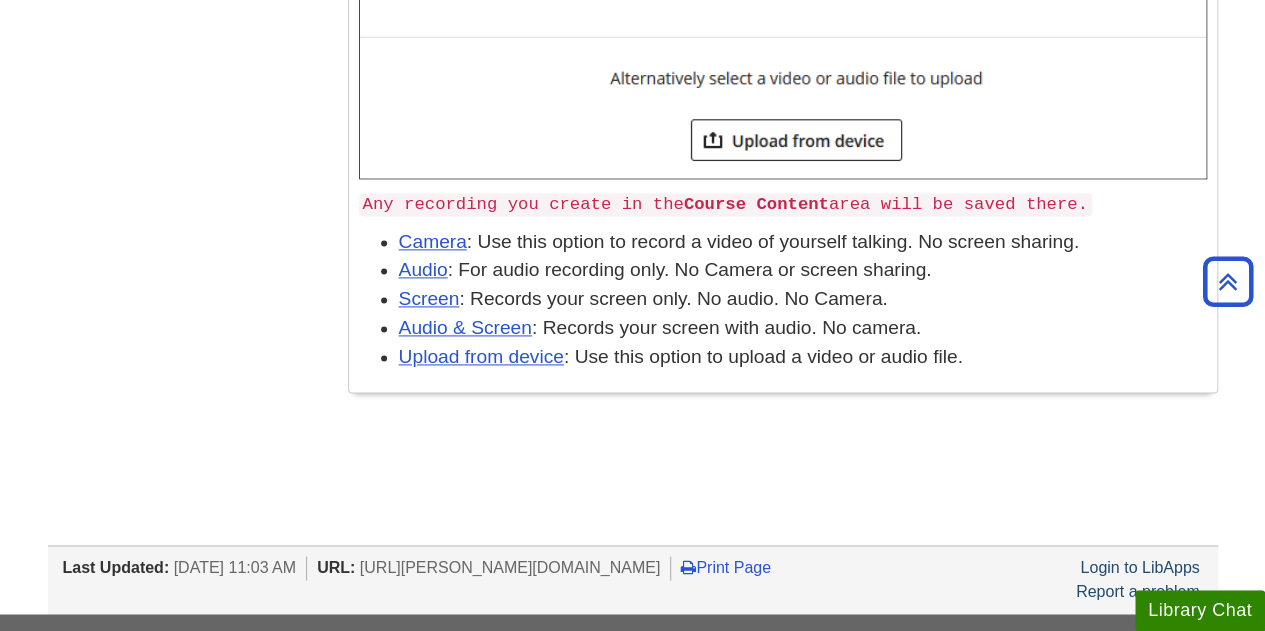 scroll, scrollTop: 1251, scrollLeft: 0, axis: vertical 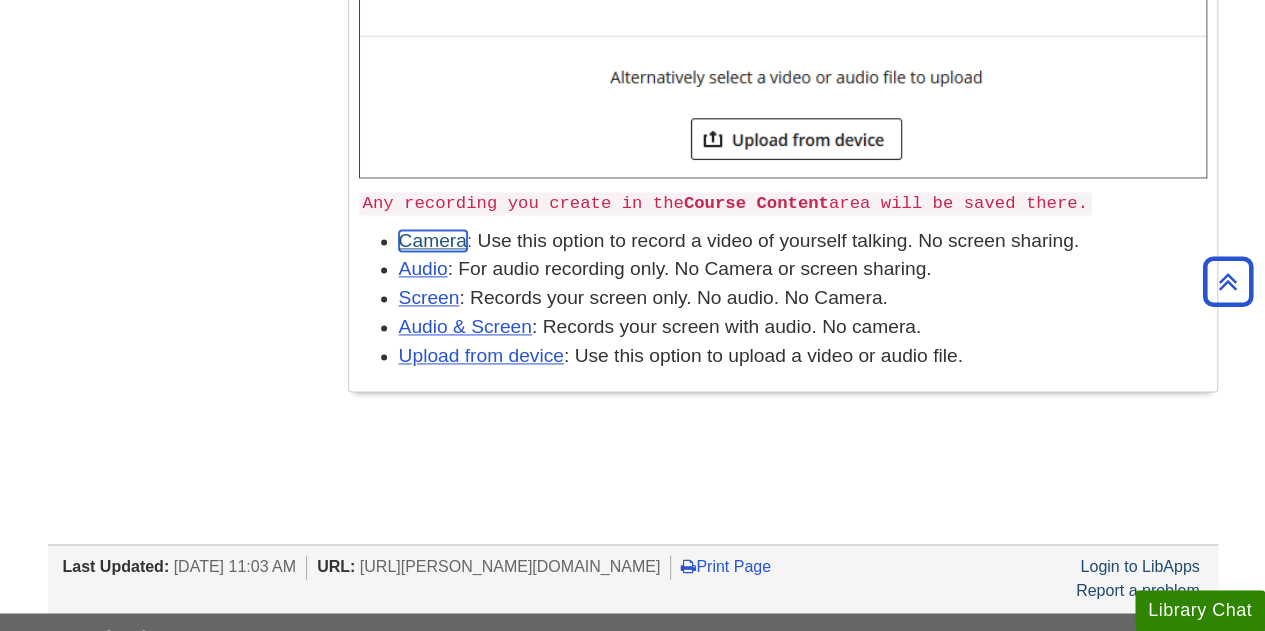 click on "Camera" at bounding box center (433, 240) 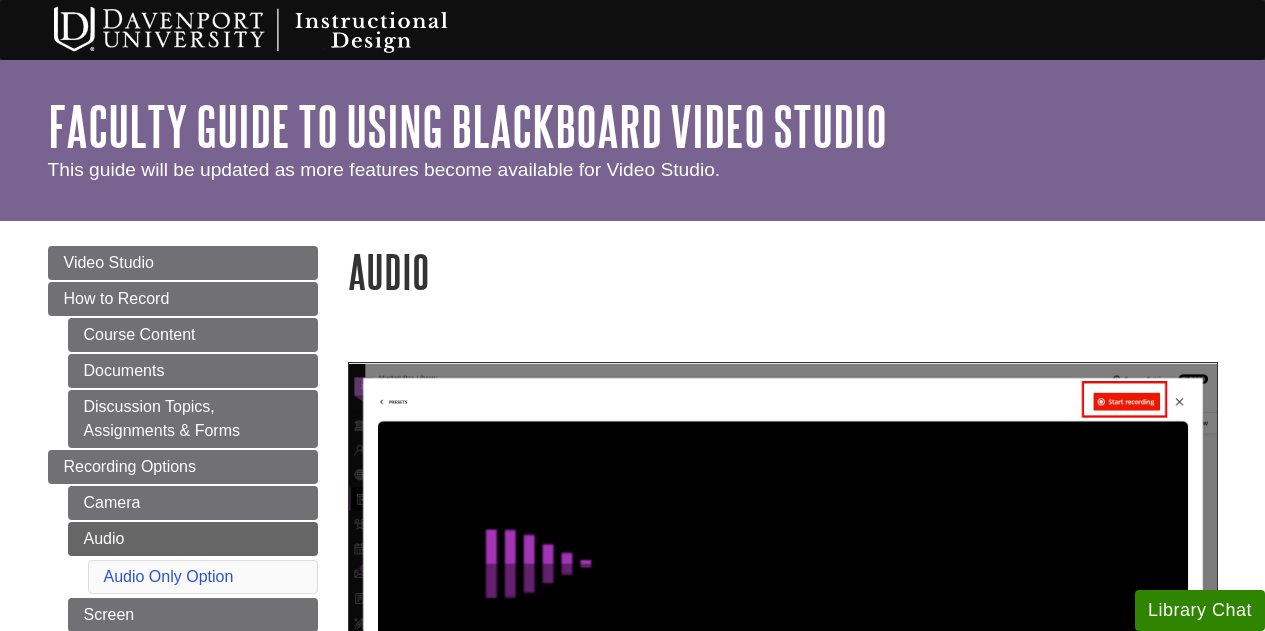 scroll, scrollTop: 0, scrollLeft: 0, axis: both 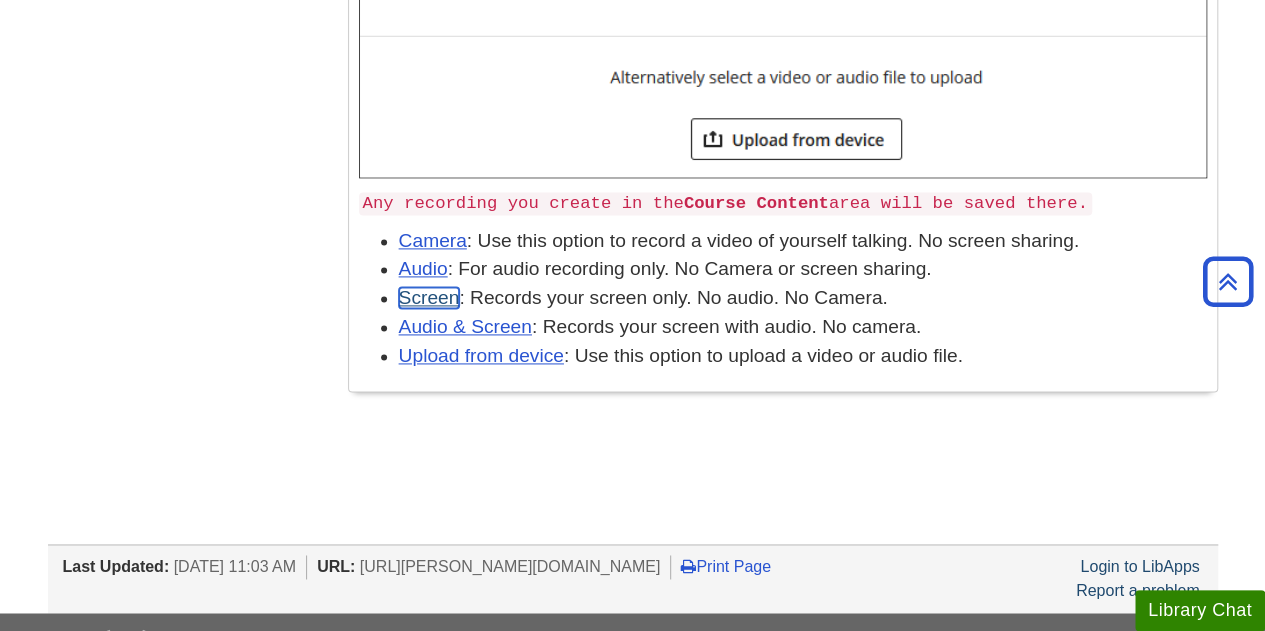 click on "Screen" at bounding box center [429, 297] 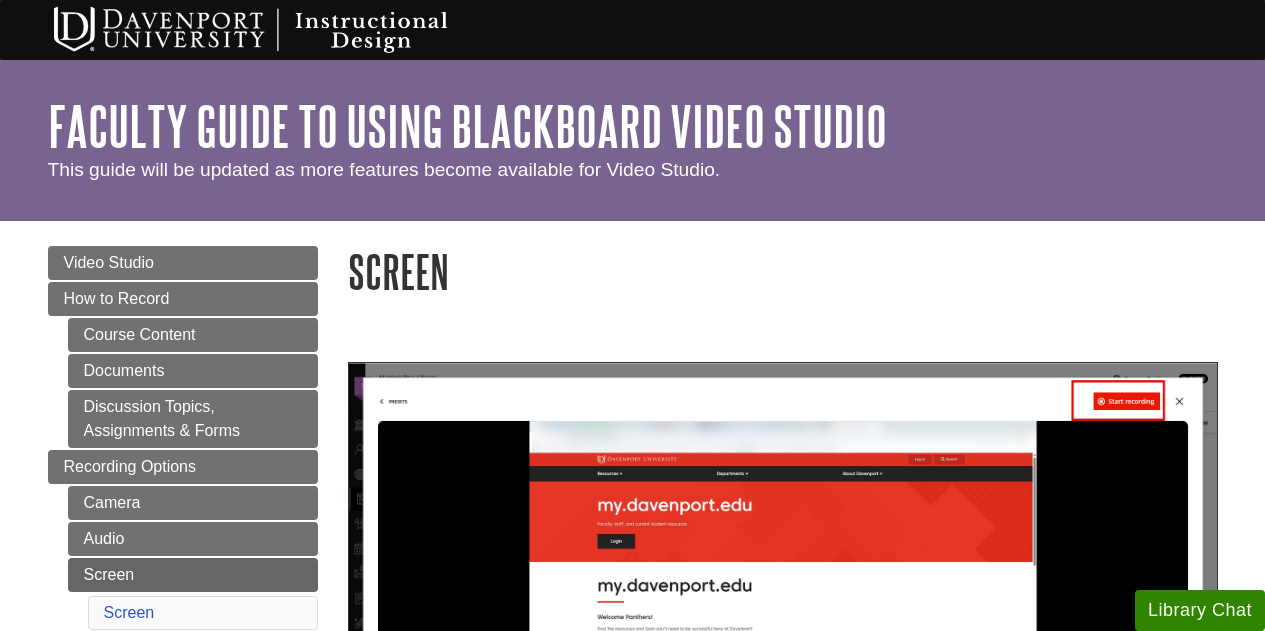 scroll, scrollTop: 0, scrollLeft: 0, axis: both 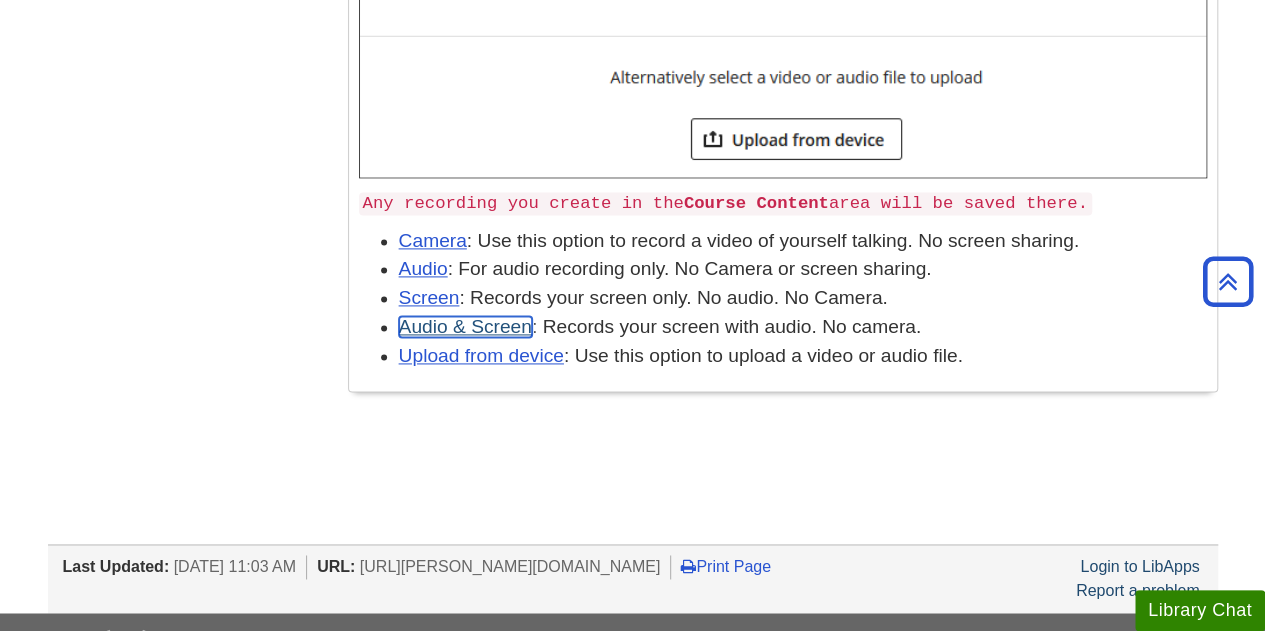 click on "Audio & Screen" at bounding box center (465, 326) 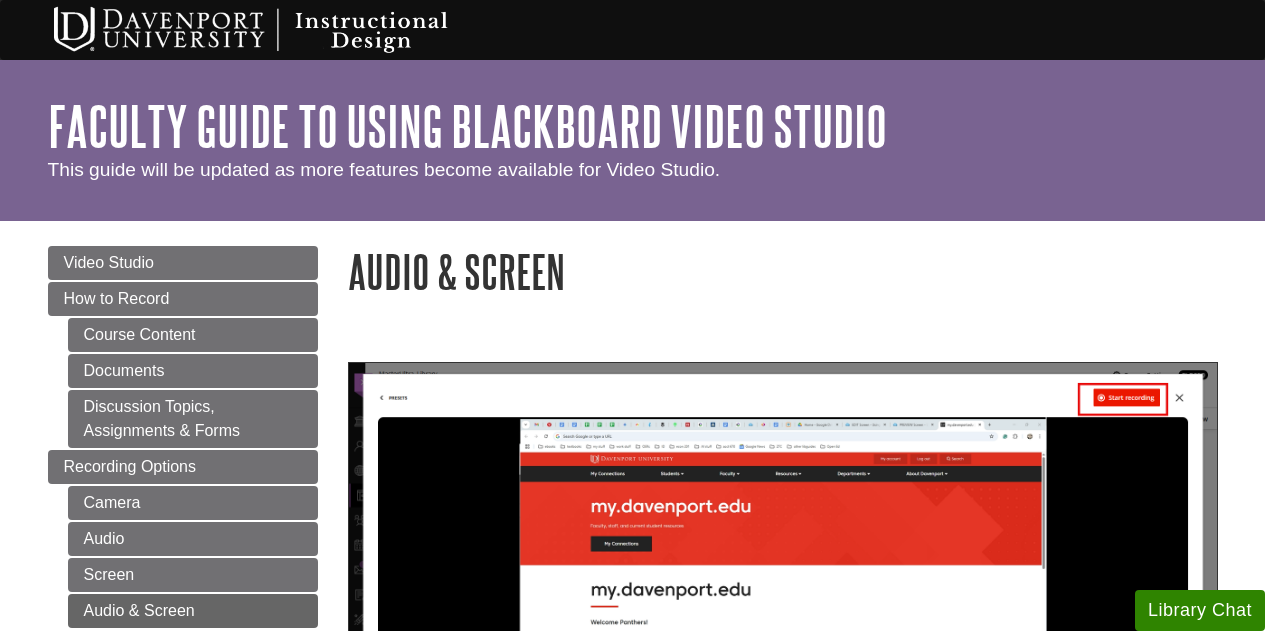 scroll, scrollTop: 0, scrollLeft: 0, axis: both 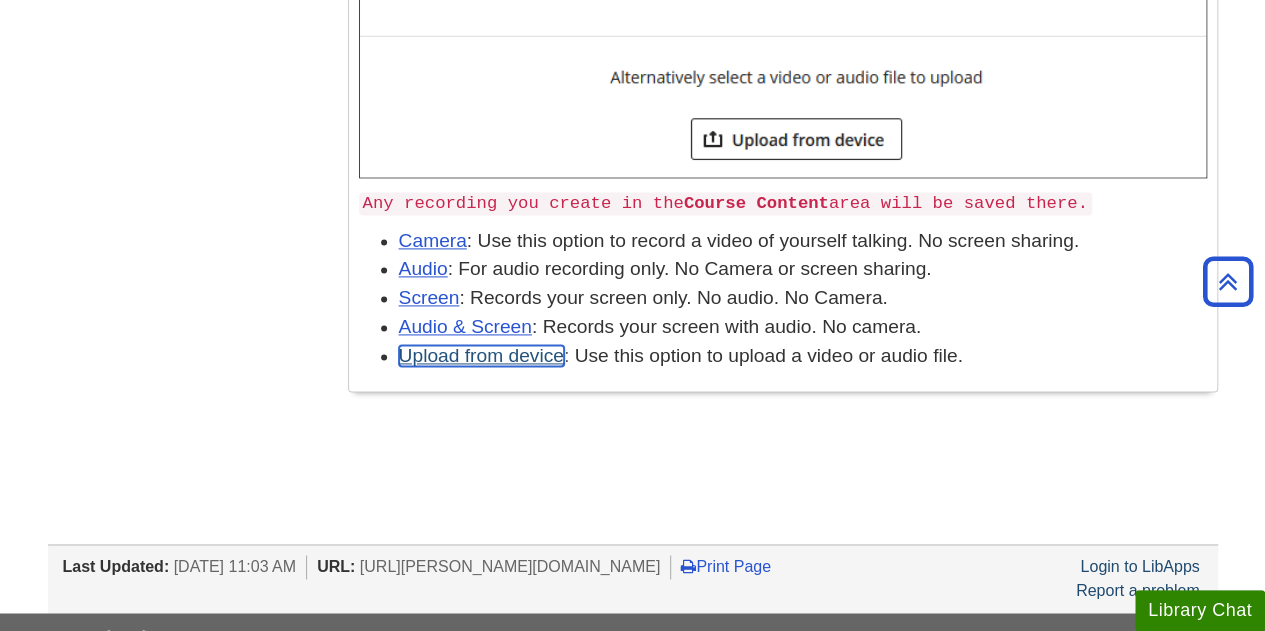click on "Upload from device" at bounding box center [481, 355] 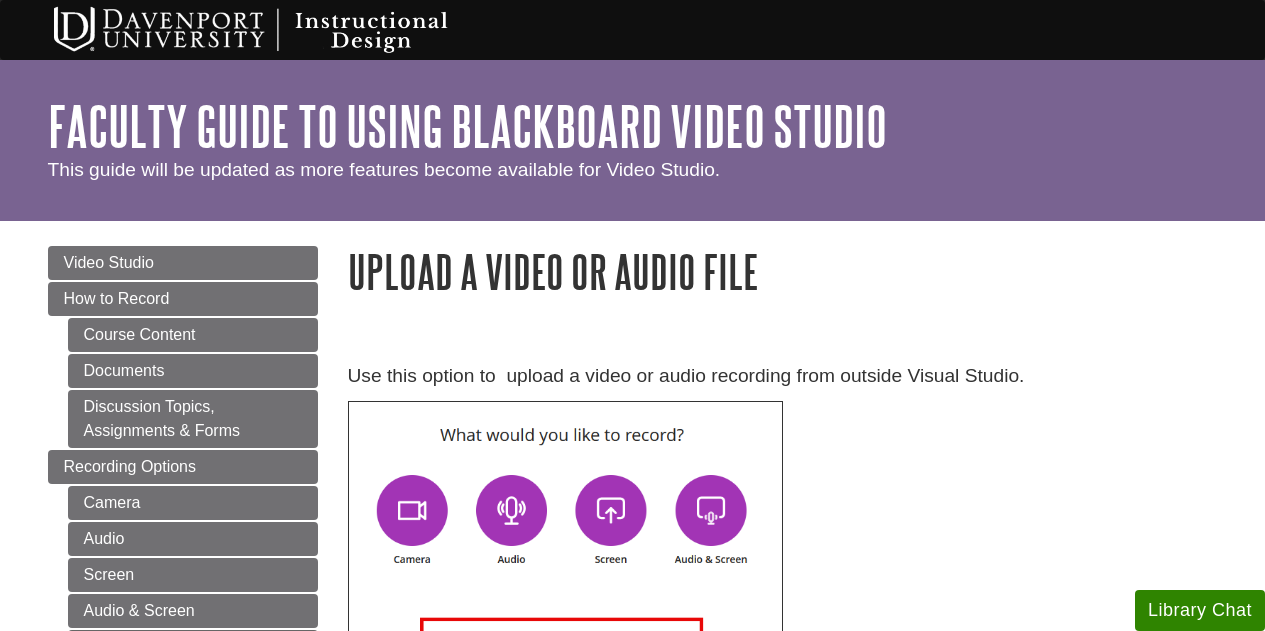 scroll, scrollTop: 0, scrollLeft: 0, axis: both 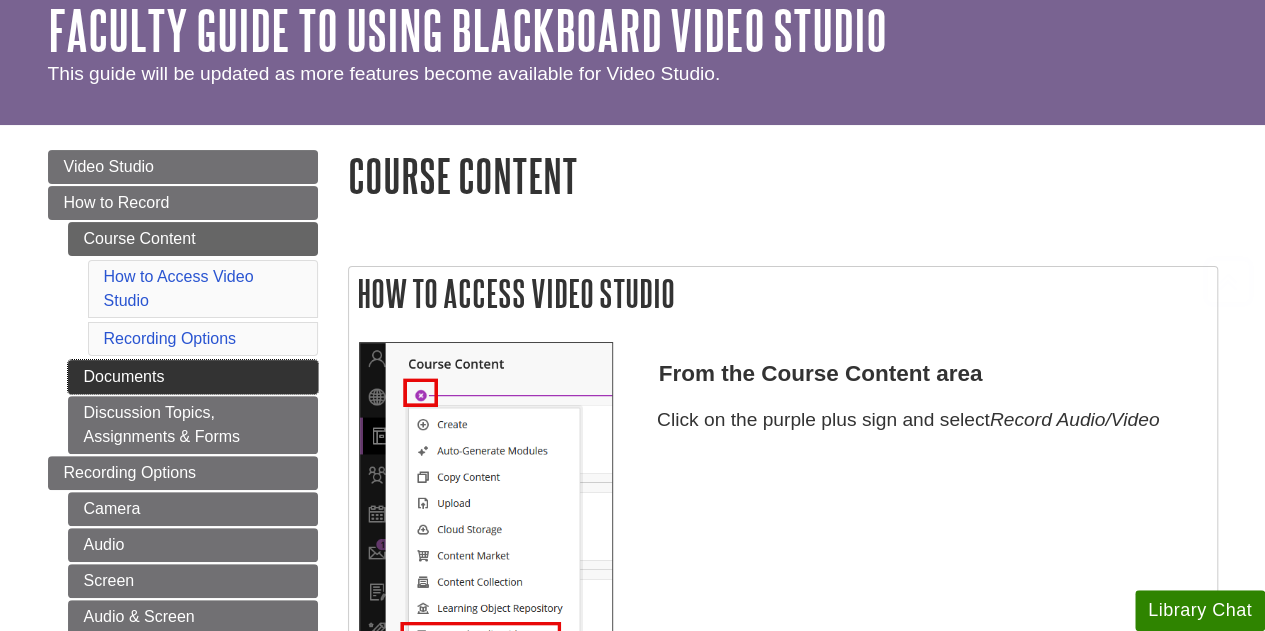 click on "Documents" at bounding box center (193, 377) 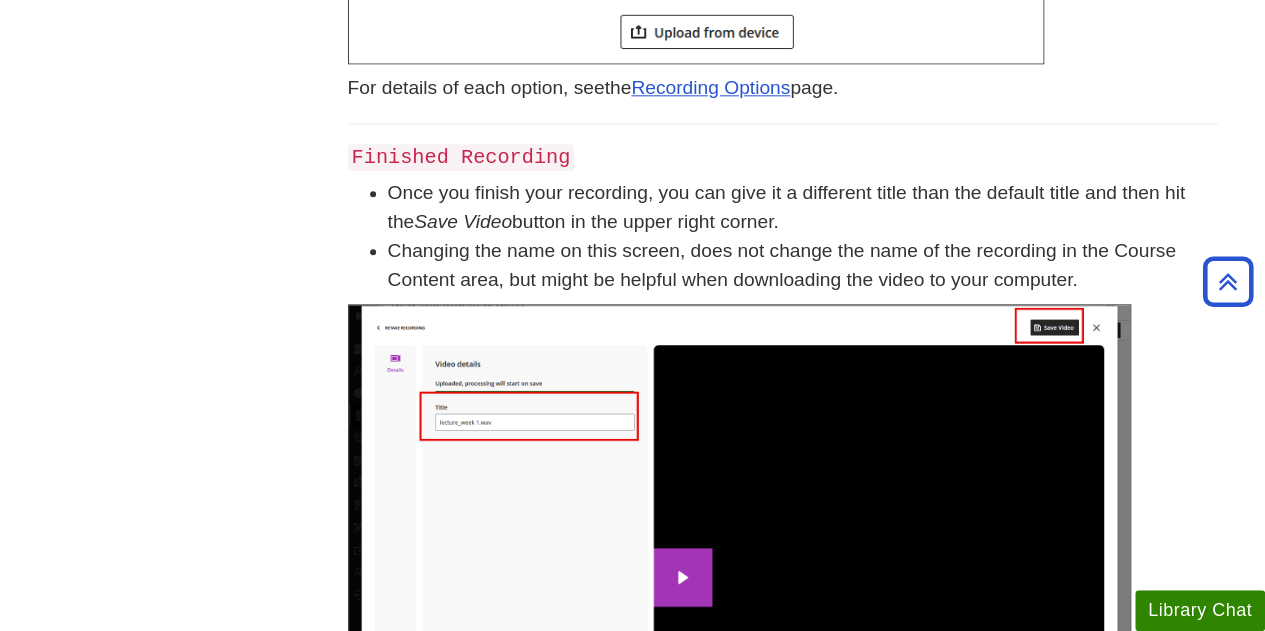 scroll, scrollTop: 1125, scrollLeft: 0, axis: vertical 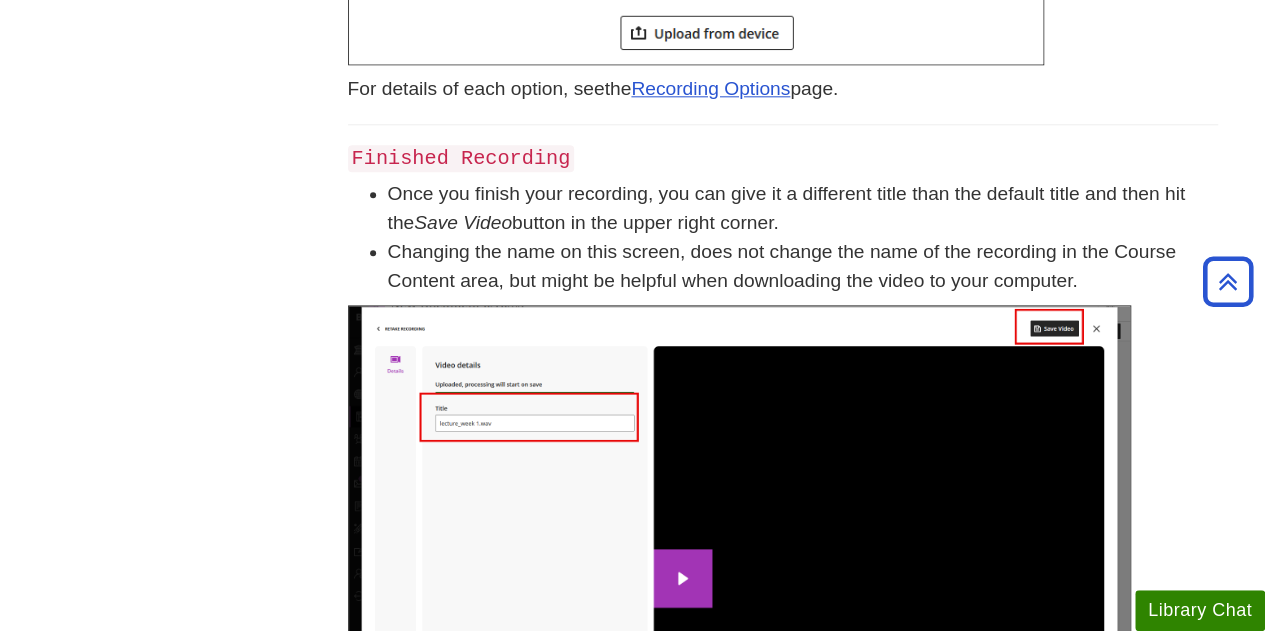click at bounding box center (739, 487) 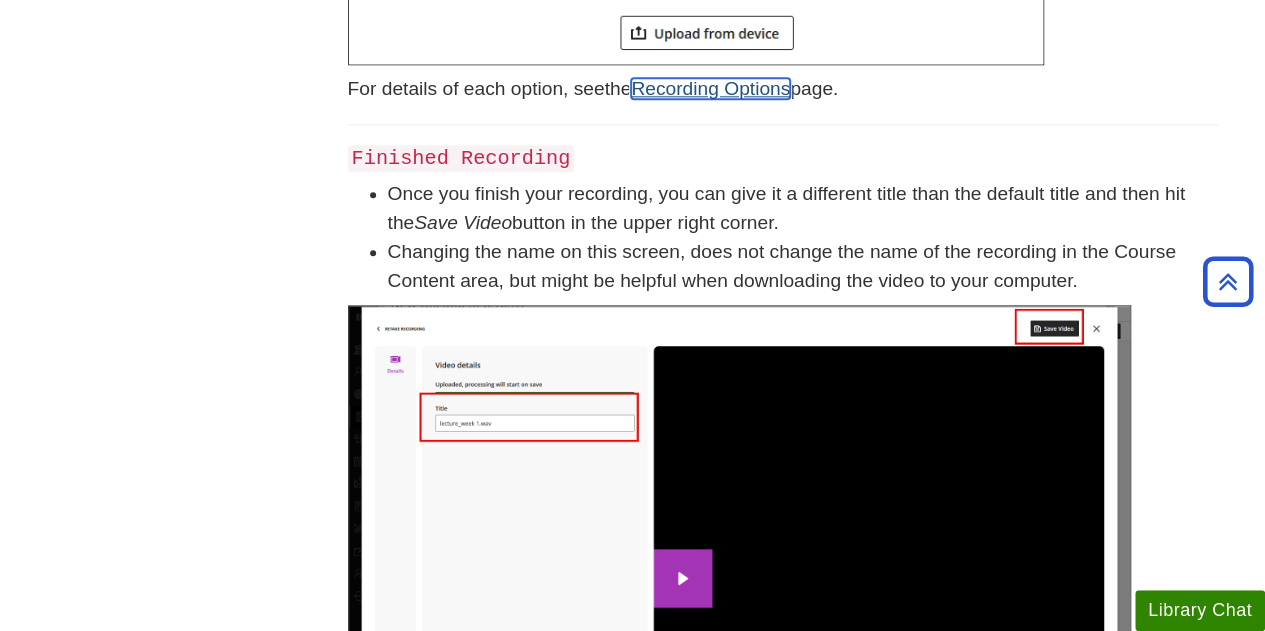click on "Recording Options" at bounding box center (710, 88) 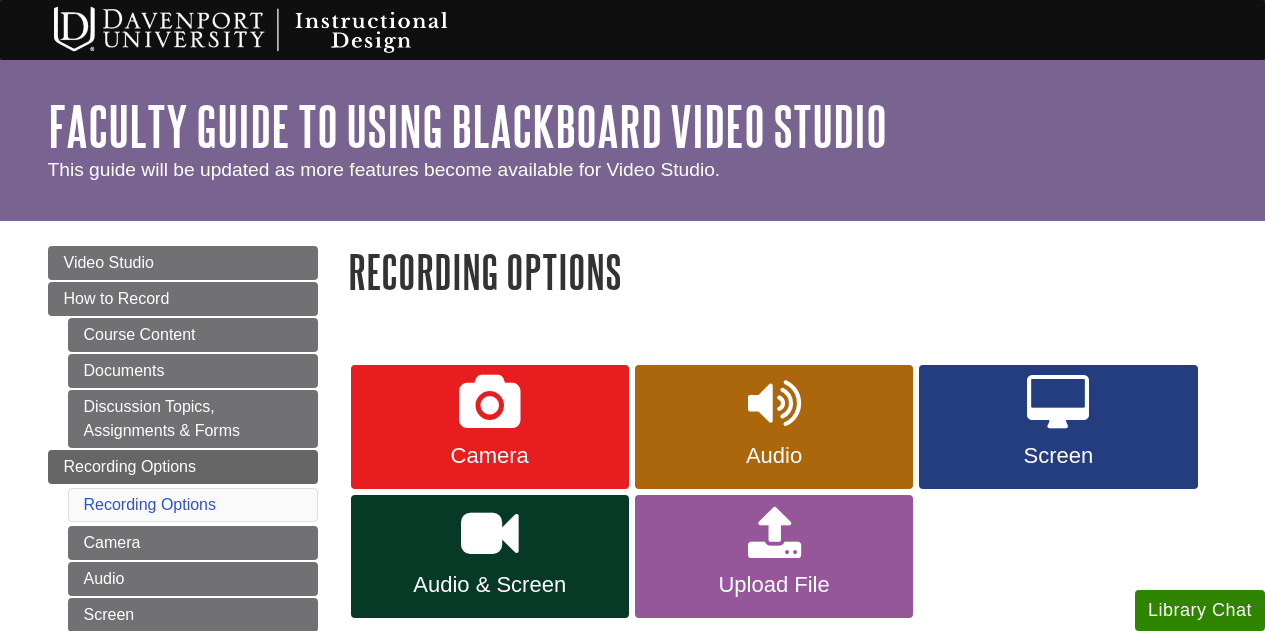 scroll, scrollTop: 0, scrollLeft: 0, axis: both 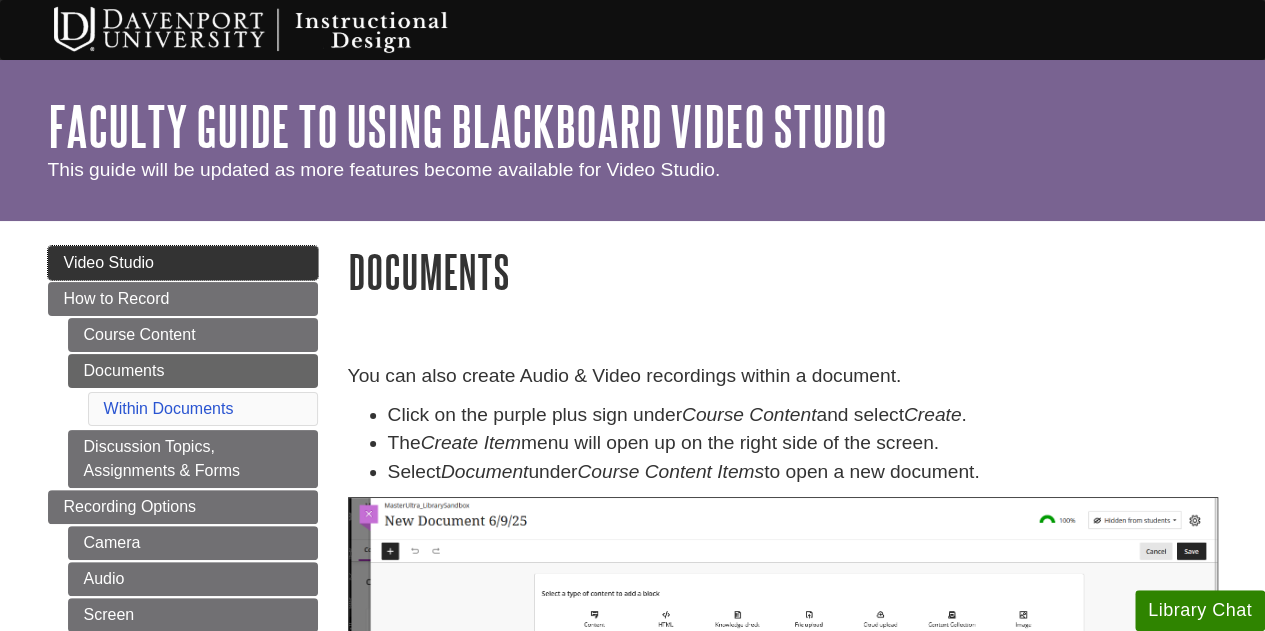 click on "Video Studio" at bounding box center [183, 263] 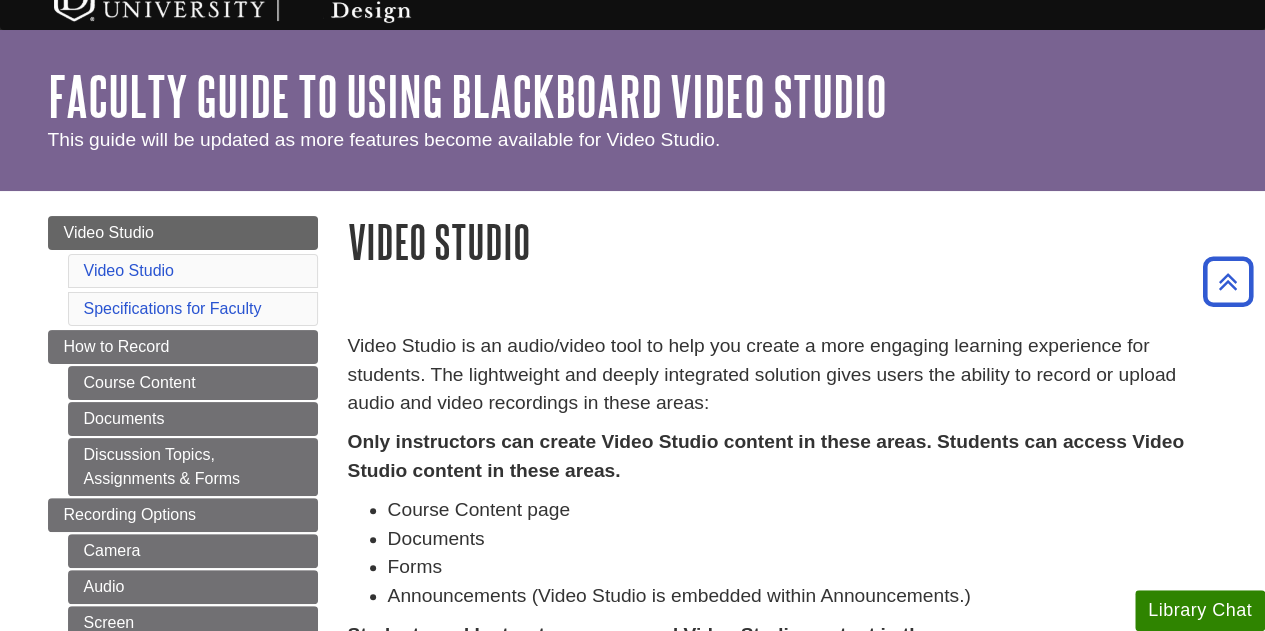 scroll, scrollTop: 0, scrollLeft: 0, axis: both 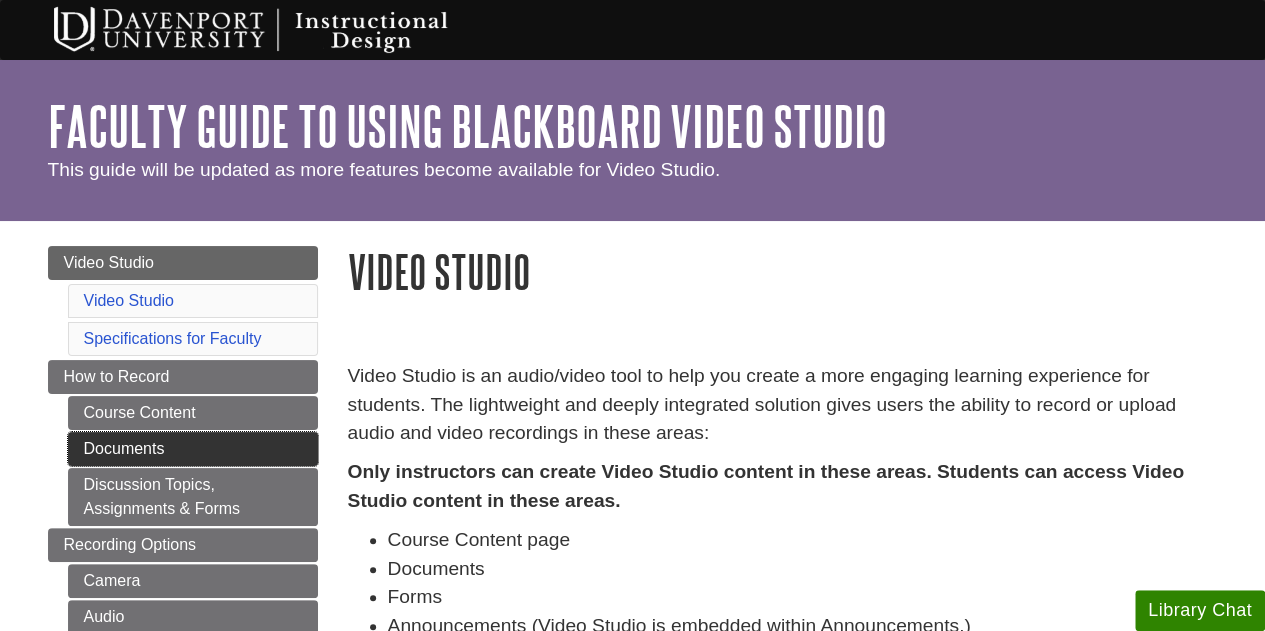 click on "Documents" at bounding box center (193, 449) 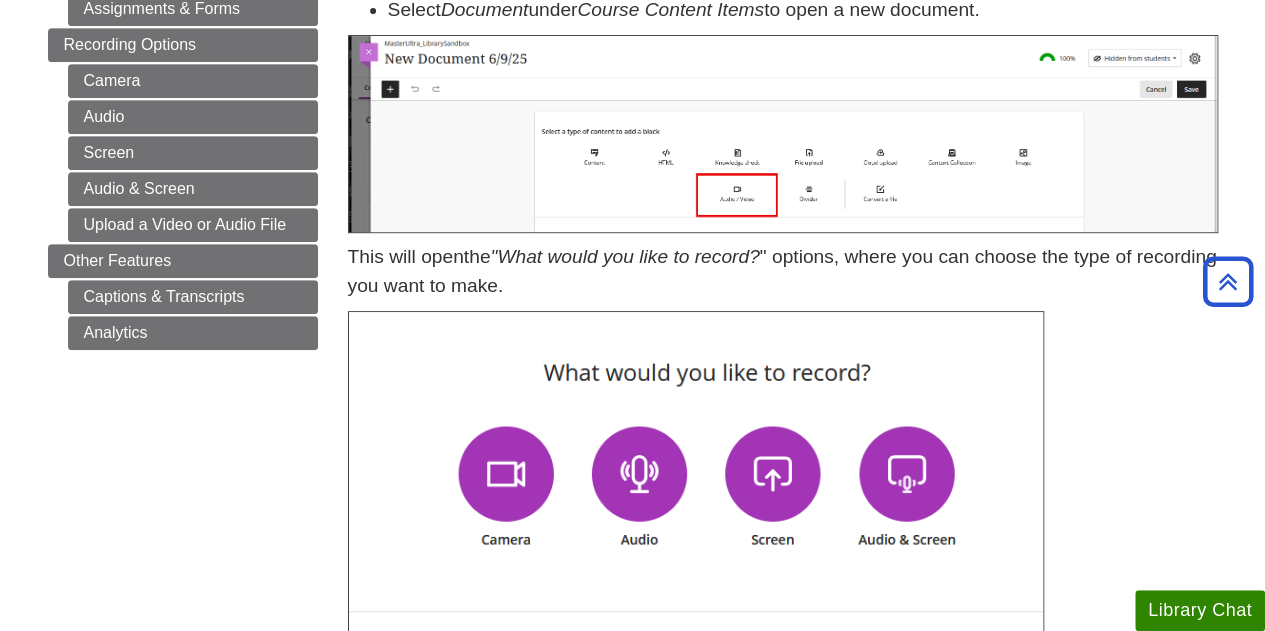 scroll, scrollTop: 398, scrollLeft: 0, axis: vertical 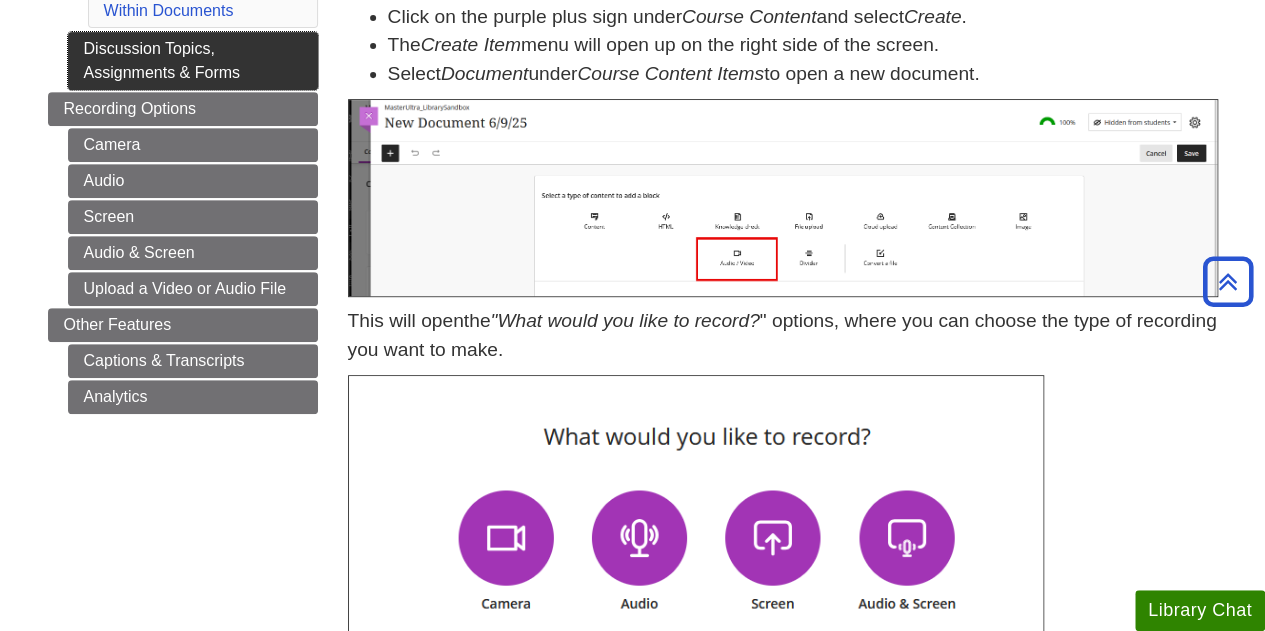 click on "Discussion Topics, Assignments & Forms" at bounding box center [193, 61] 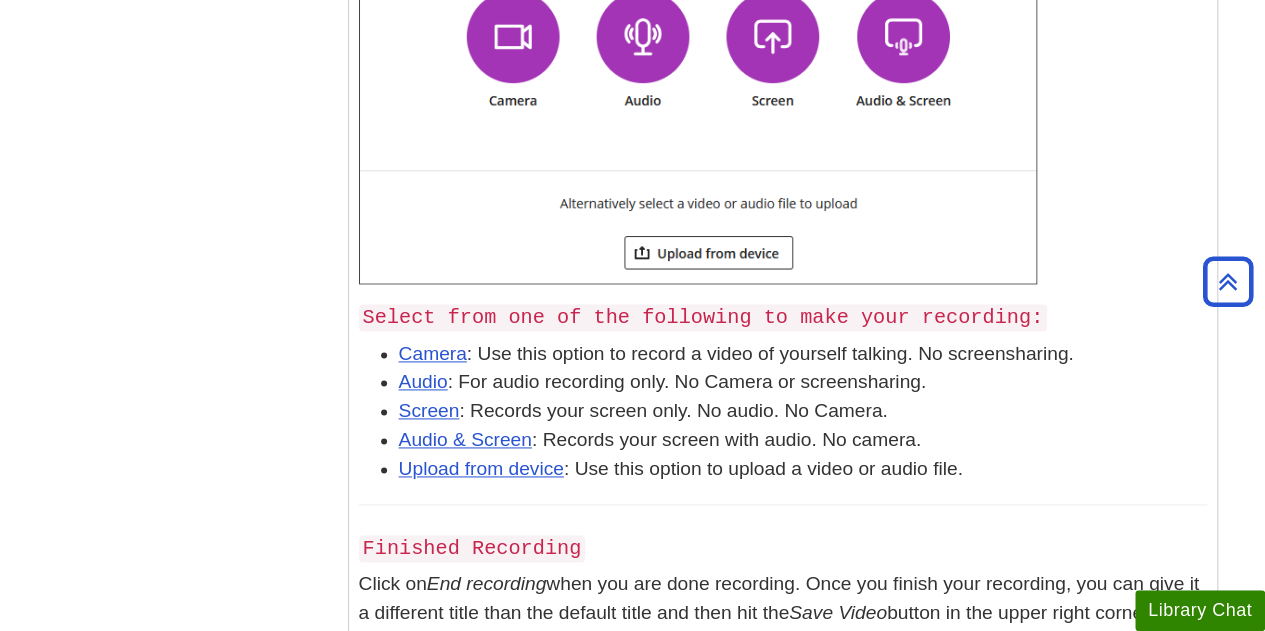 scroll, scrollTop: 1282, scrollLeft: 0, axis: vertical 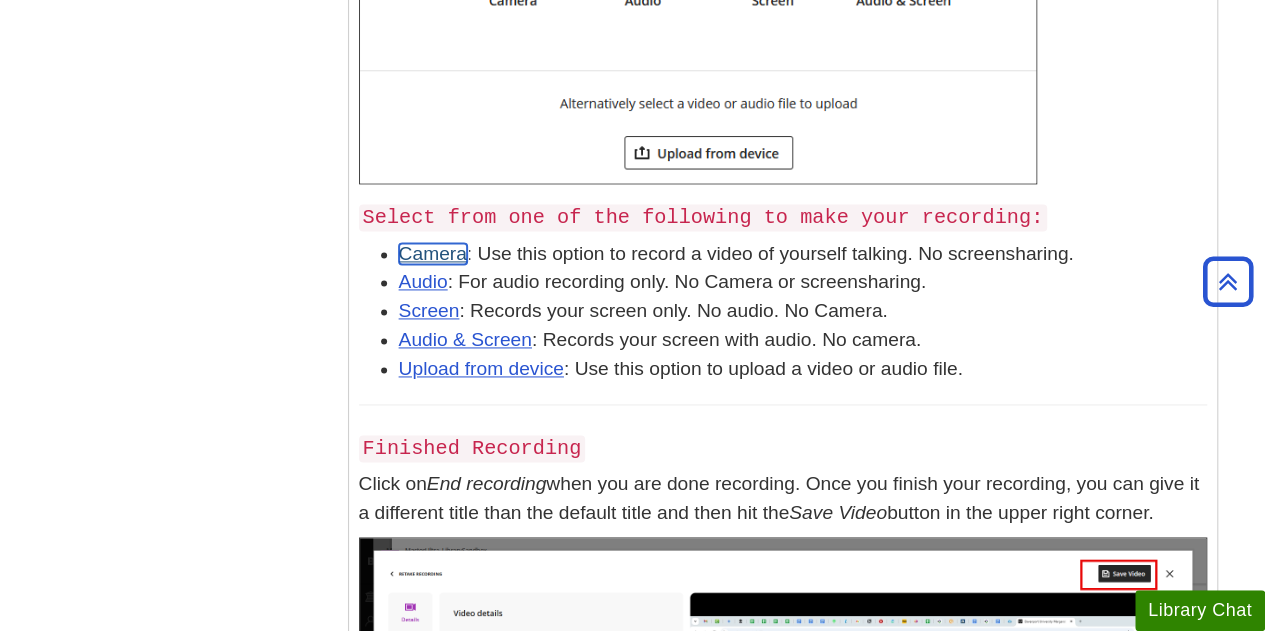 click on "Camera" at bounding box center (433, 253) 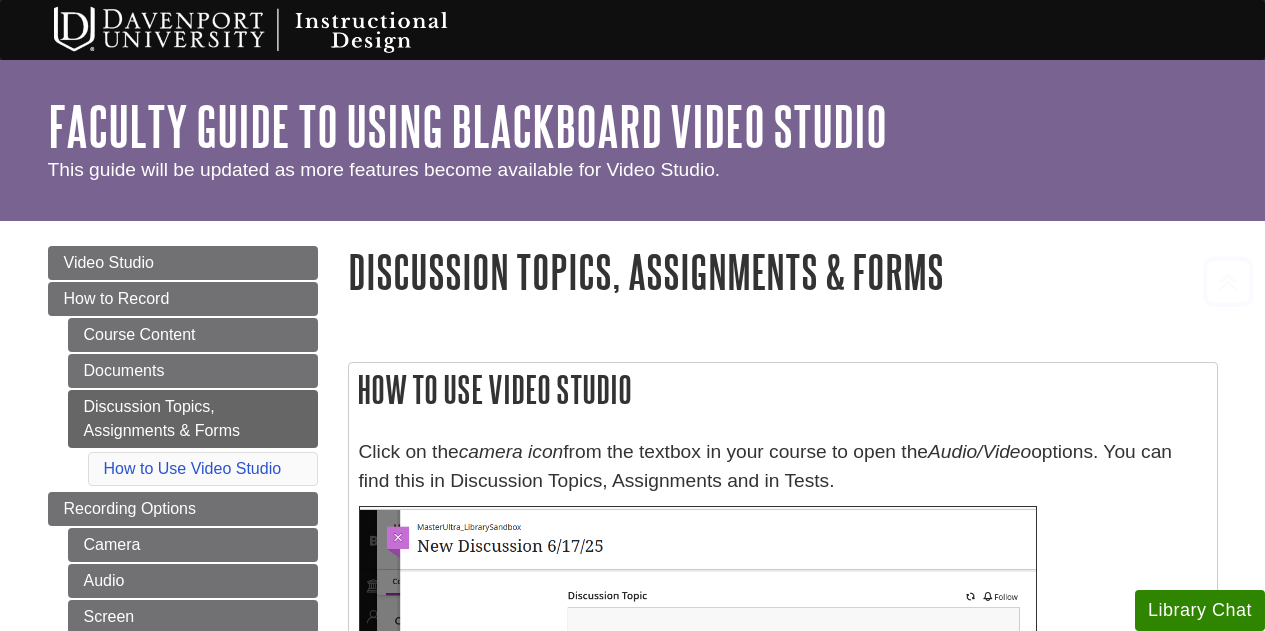 scroll, scrollTop: 1282, scrollLeft: 0, axis: vertical 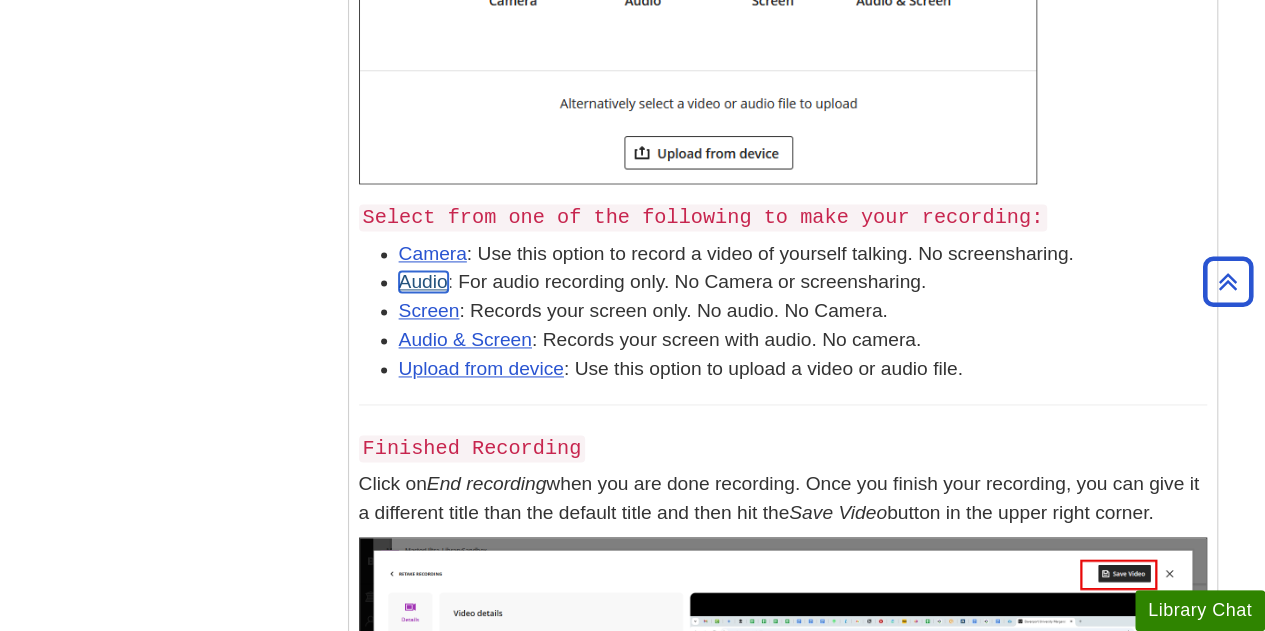 click on "Audio" at bounding box center (423, 281) 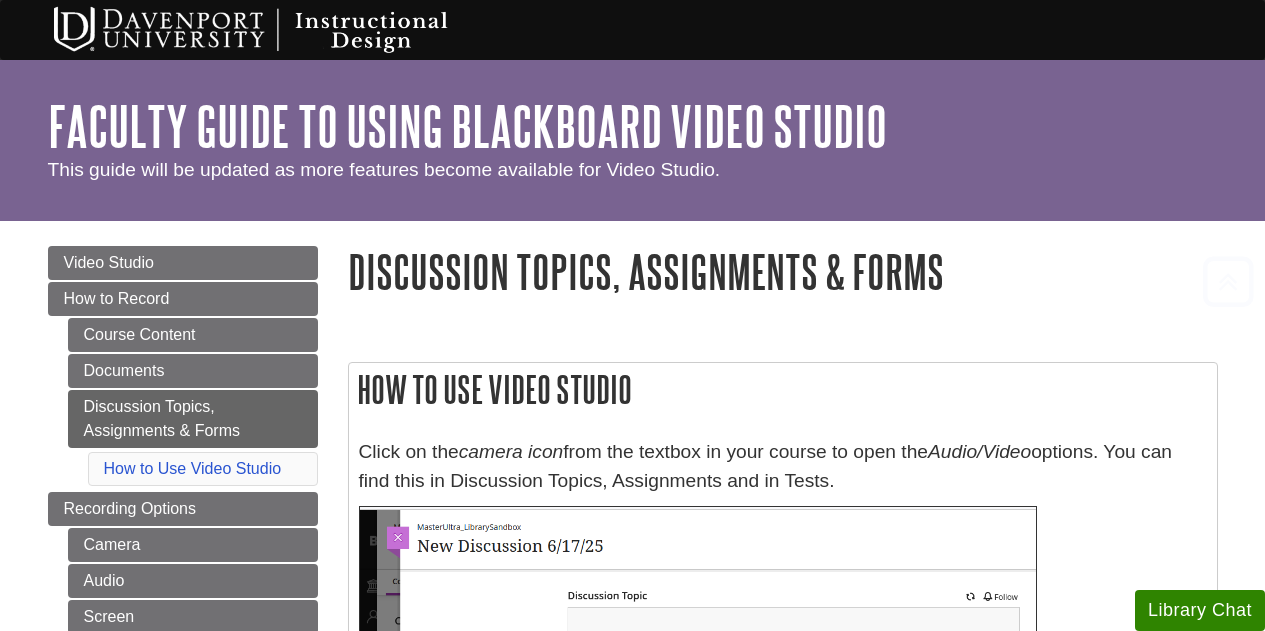 scroll, scrollTop: 1282, scrollLeft: 0, axis: vertical 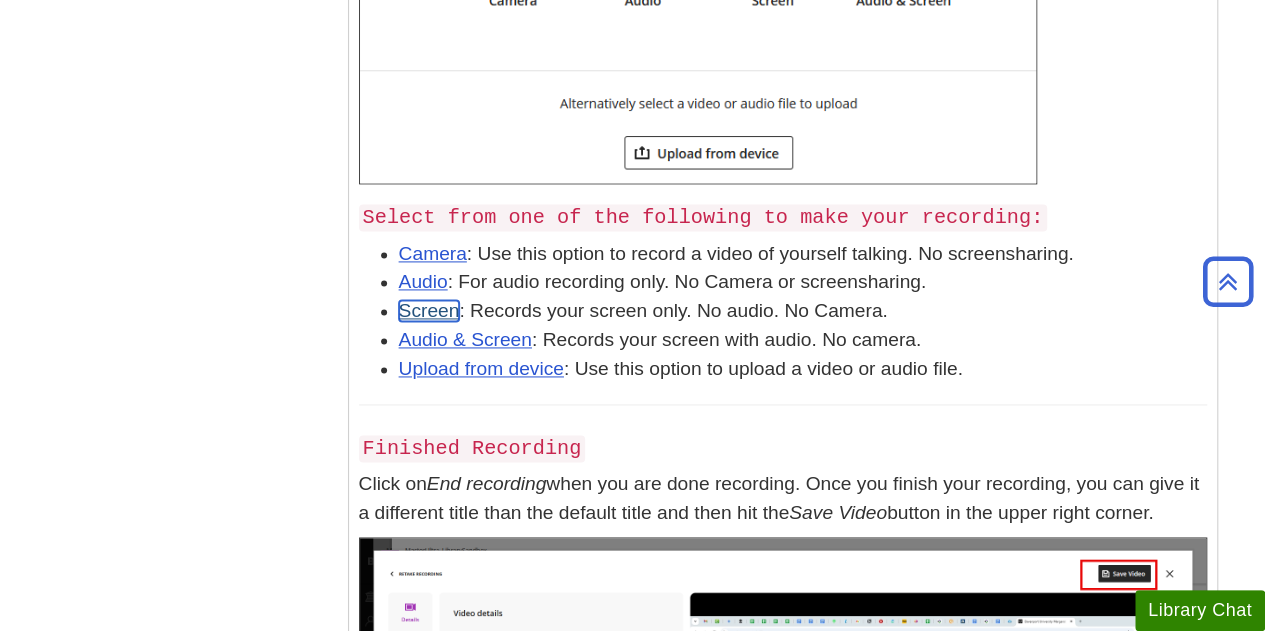 click on "Screen" at bounding box center [429, 310] 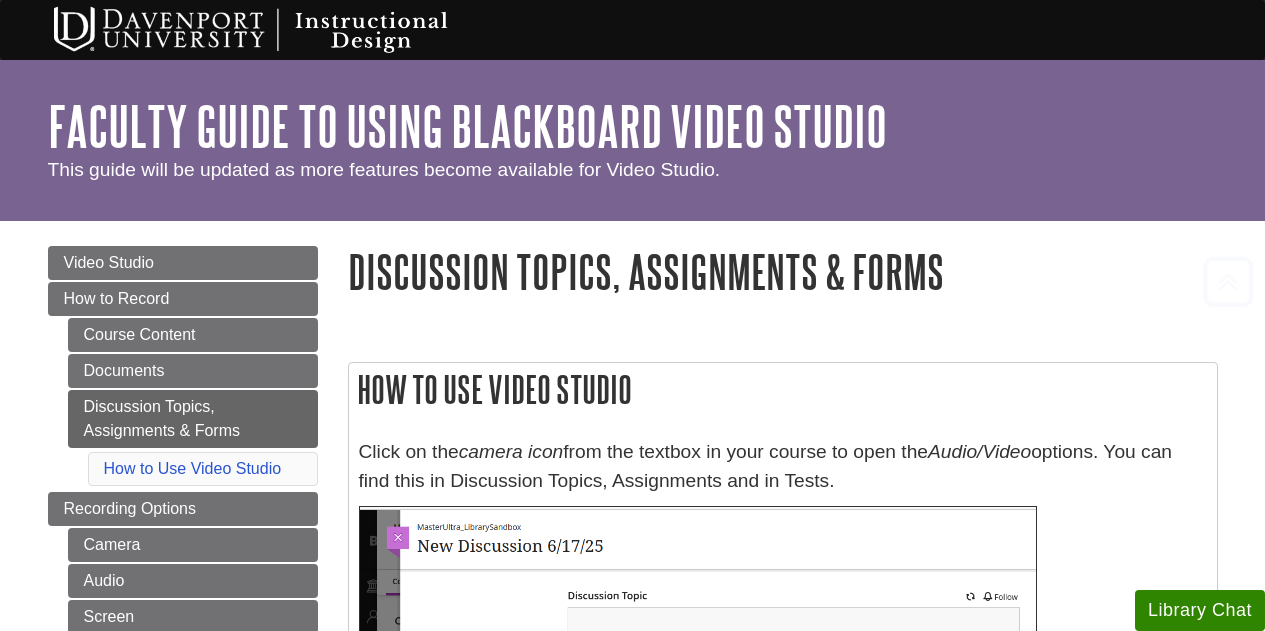 scroll, scrollTop: 1282, scrollLeft: 0, axis: vertical 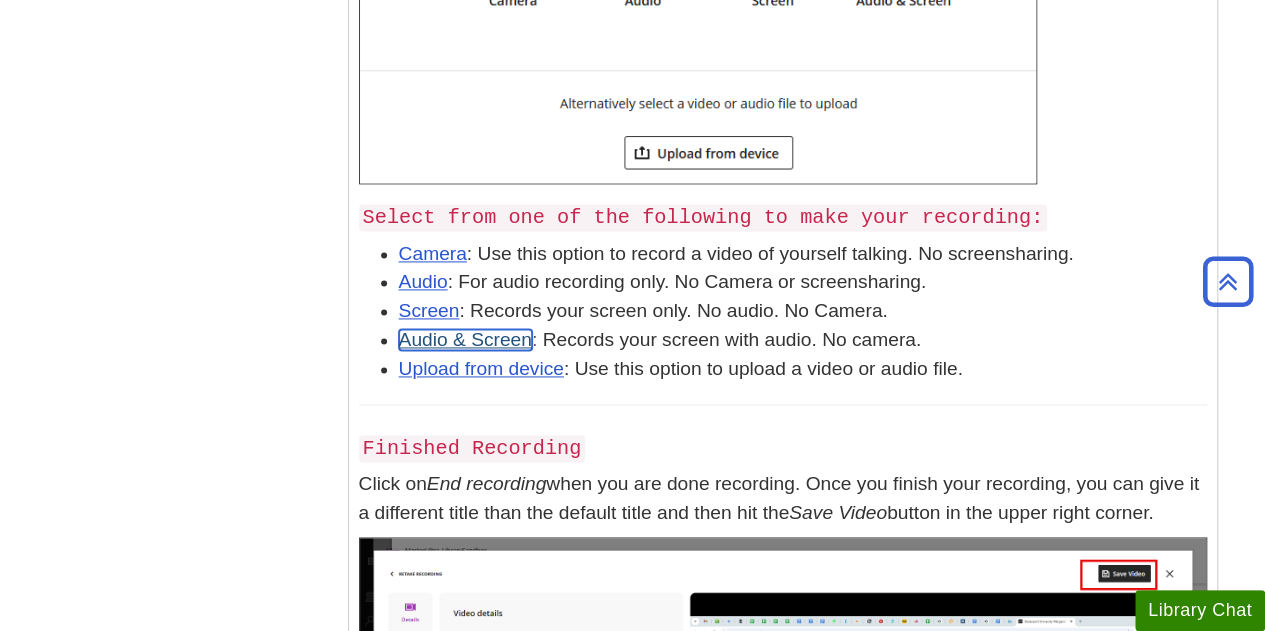 click on "Audio & Screen" at bounding box center [465, 339] 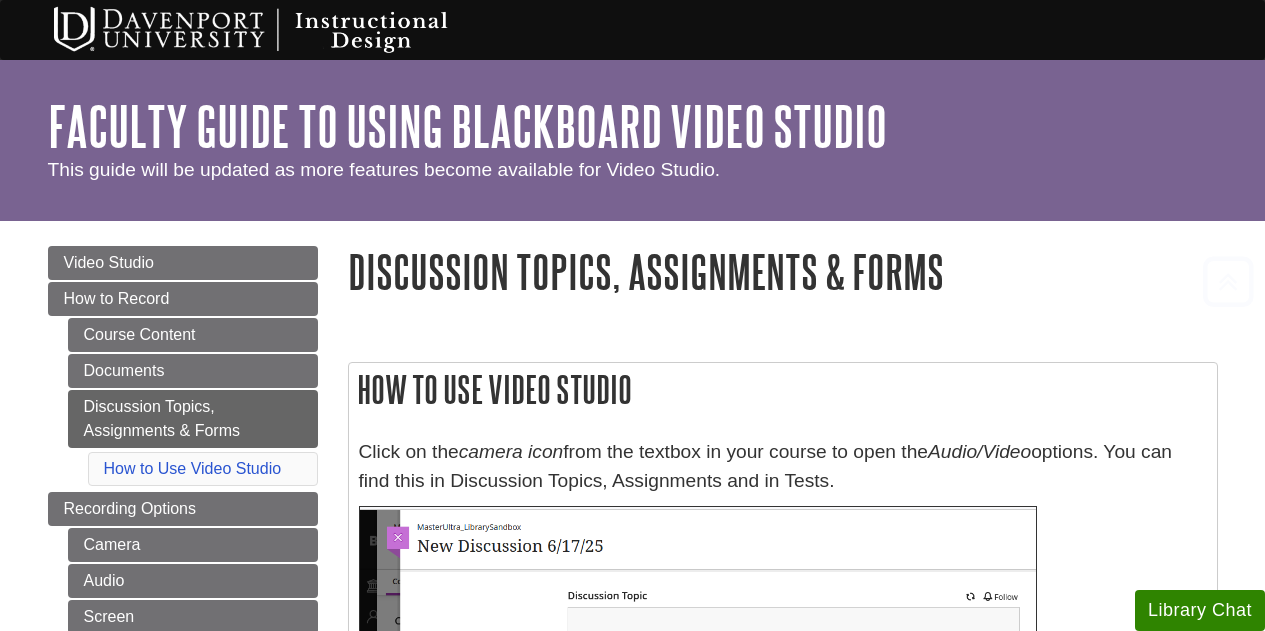 scroll, scrollTop: 1282, scrollLeft: 0, axis: vertical 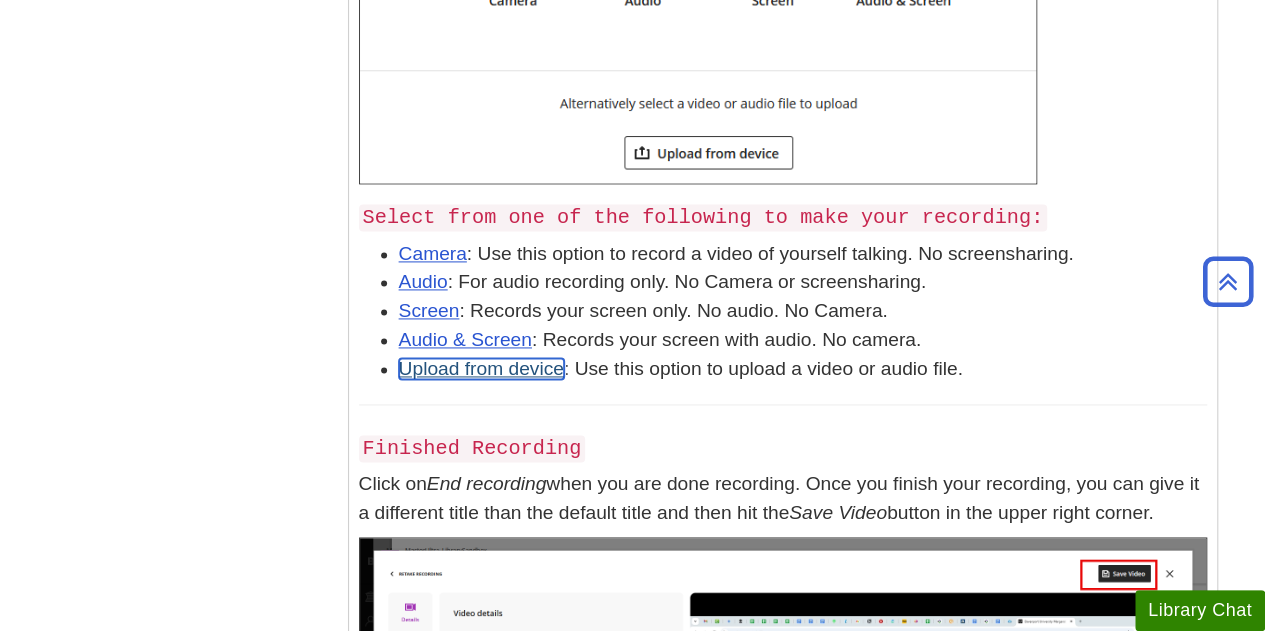 click on "Upload from device" at bounding box center (481, 368) 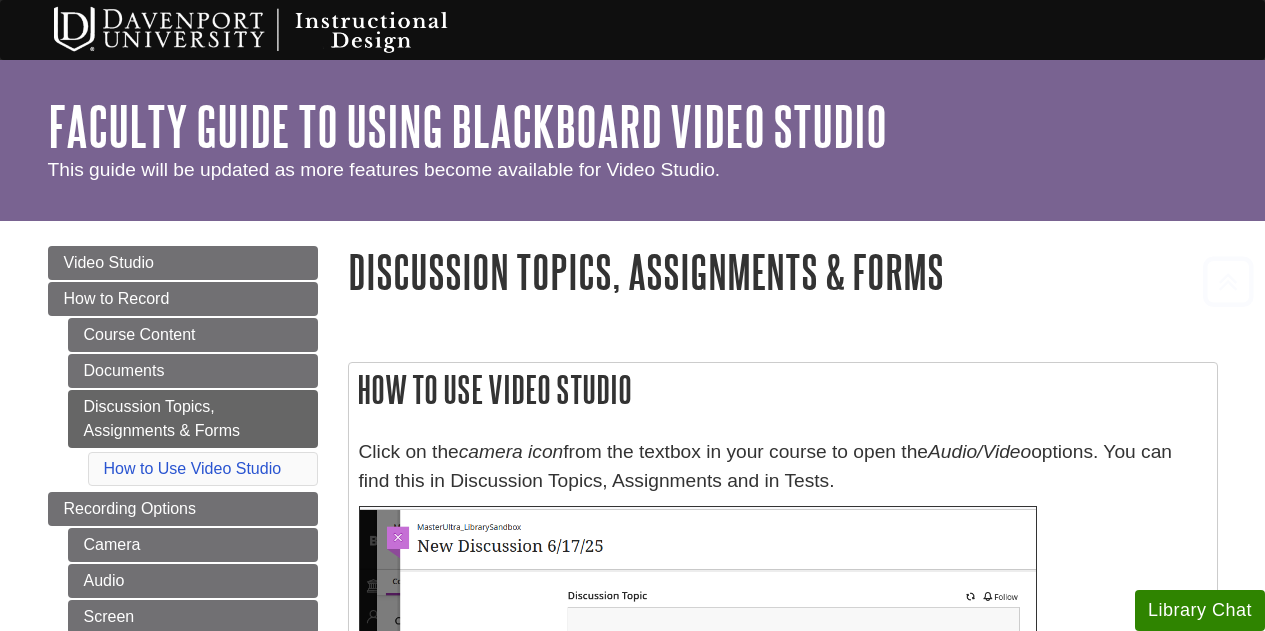 scroll, scrollTop: 1282, scrollLeft: 0, axis: vertical 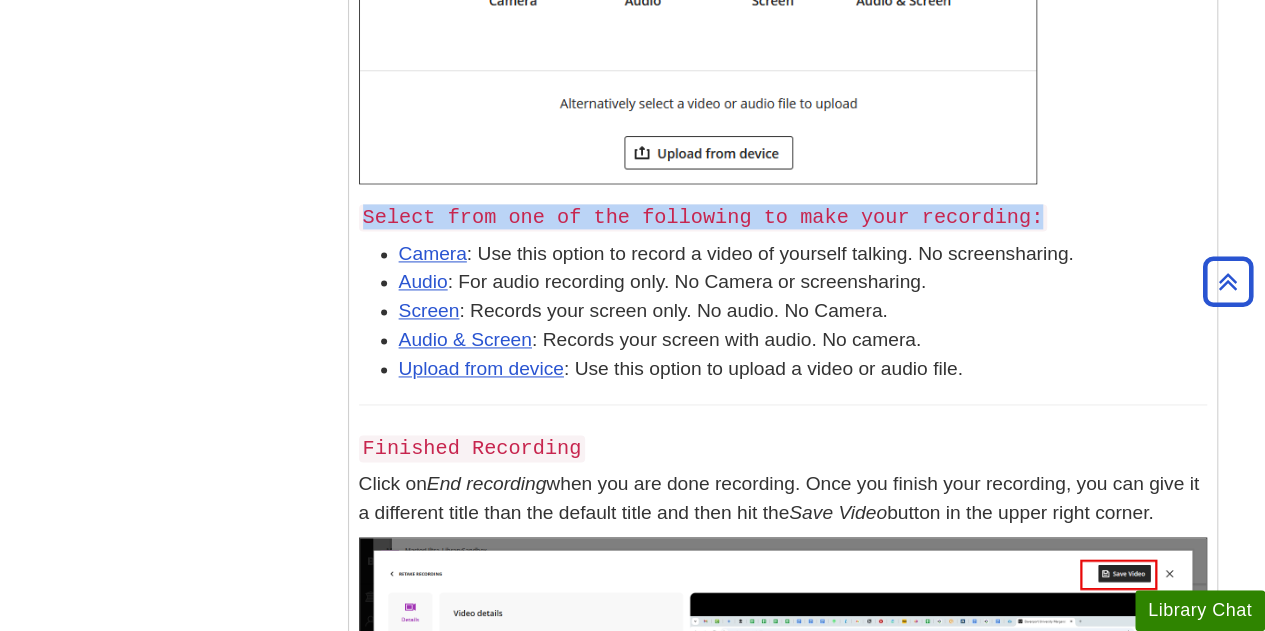 drag, startPoint x: 360, startPoint y: 213, endPoint x: 990, endPoint y: 209, distance: 630.0127 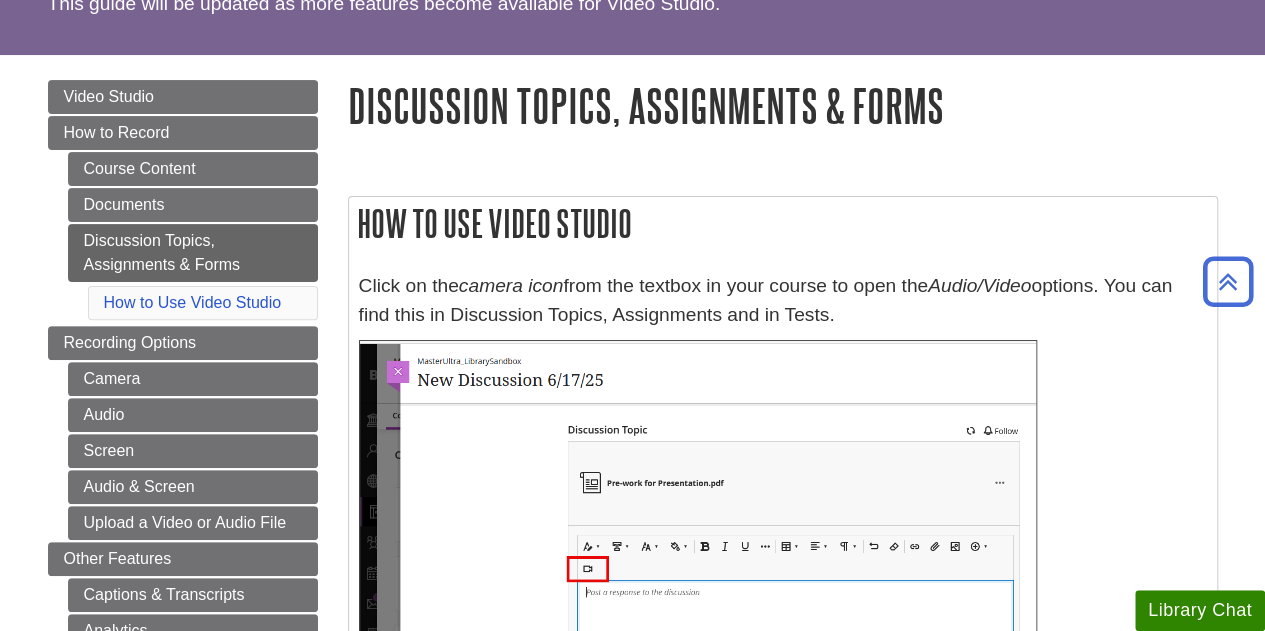 scroll, scrollTop: 165, scrollLeft: 0, axis: vertical 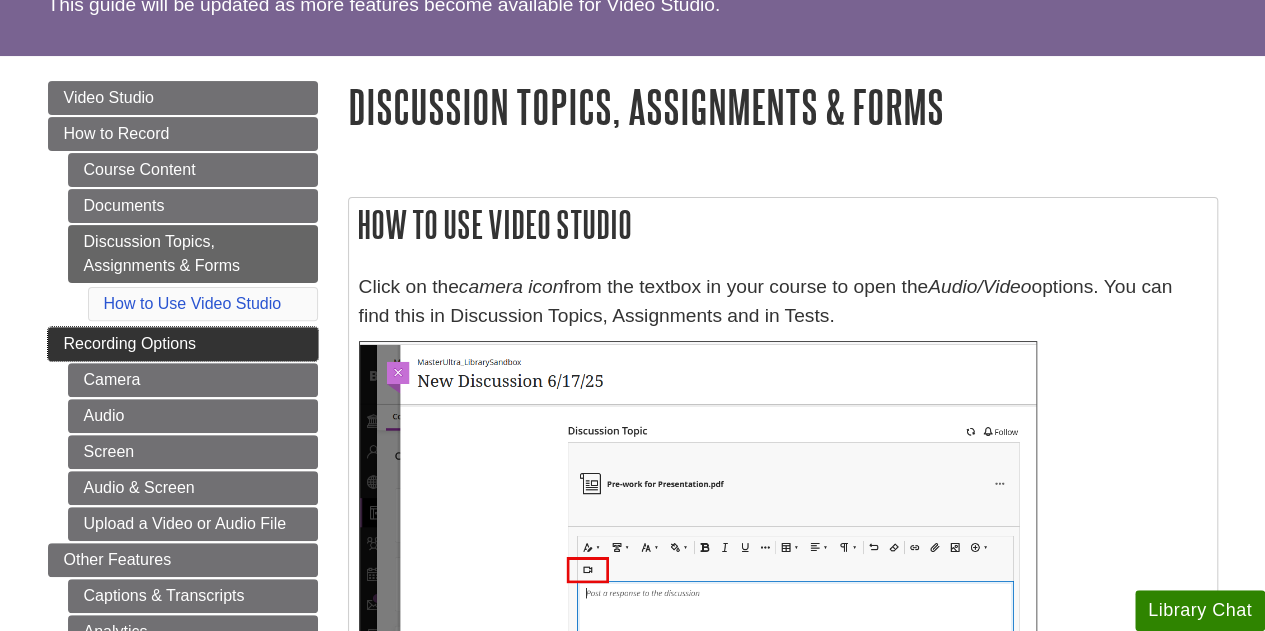 click on "Recording Options" at bounding box center (183, 344) 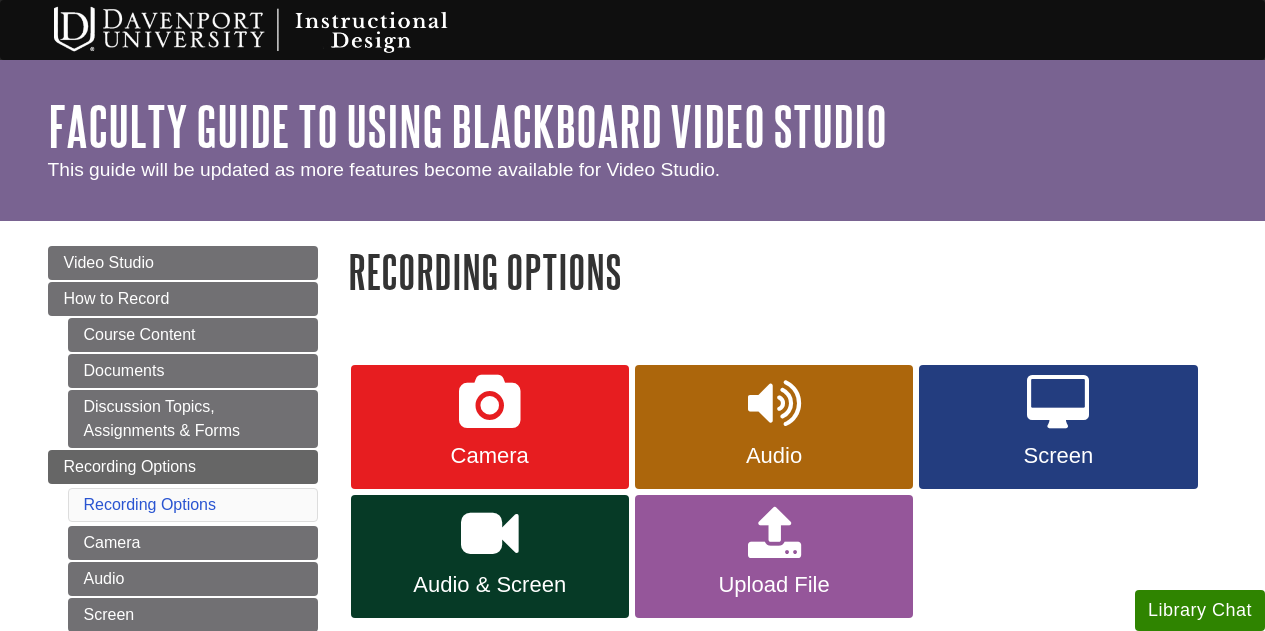 scroll, scrollTop: 0, scrollLeft: 0, axis: both 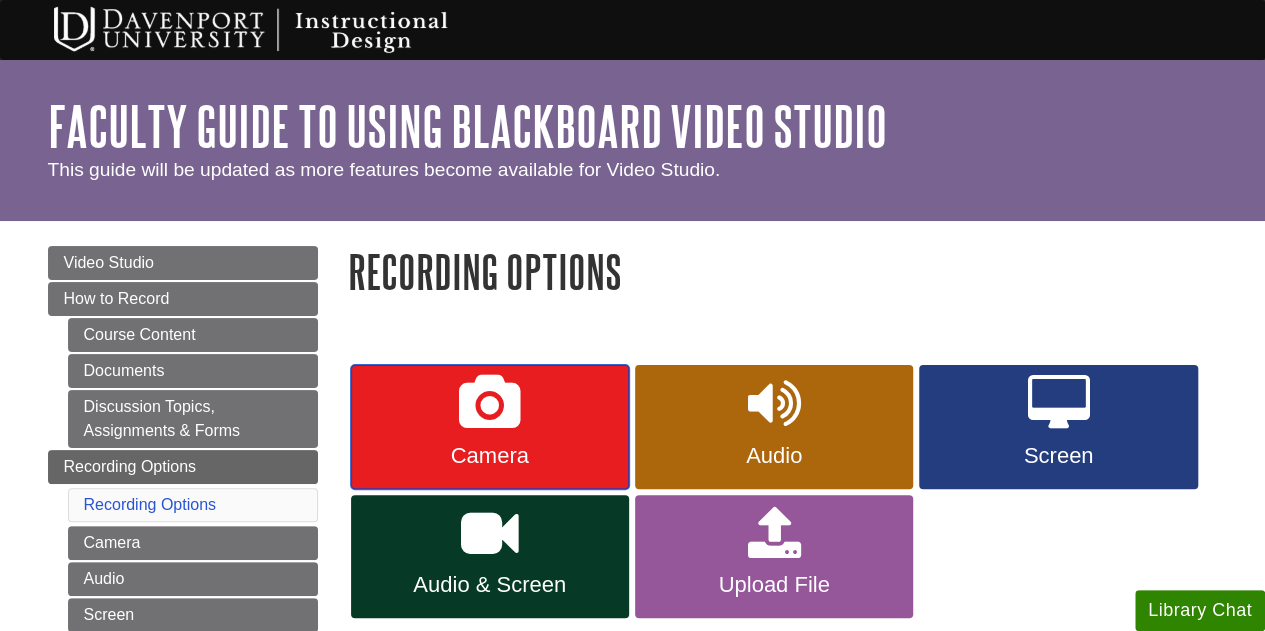 click on "Camera" at bounding box center (490, 427) 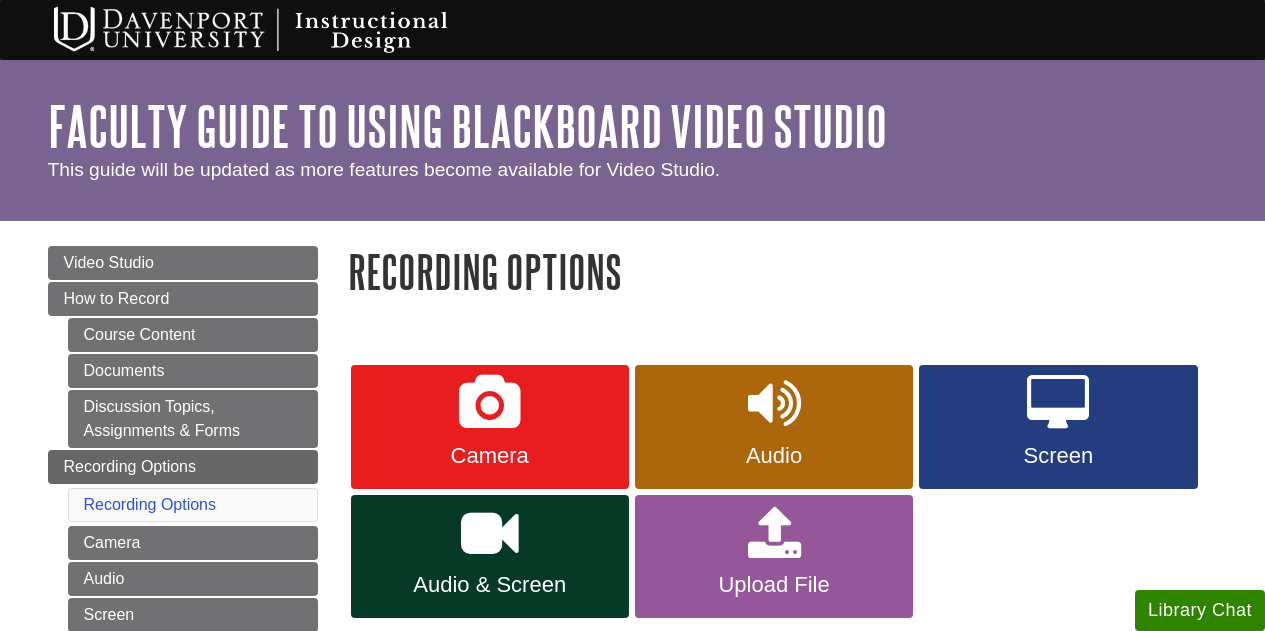 scroll, scrollTop: 0, scrollLeft: 0, axis: both 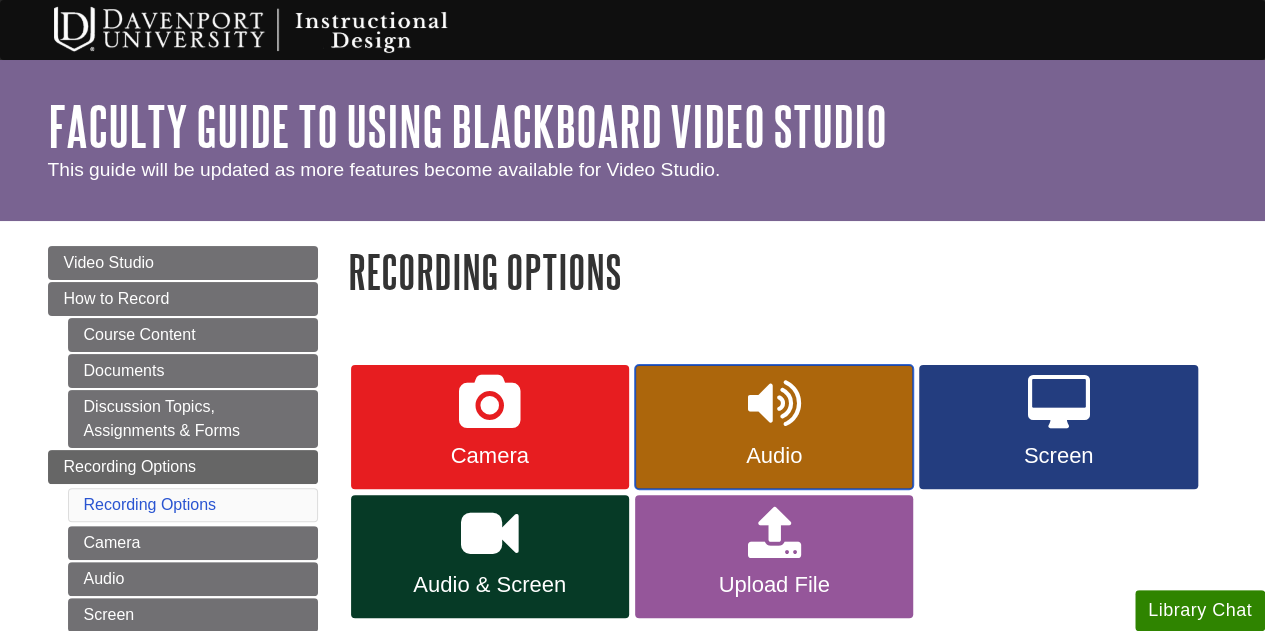 click on "Audio" at bounding box center (774, 456) 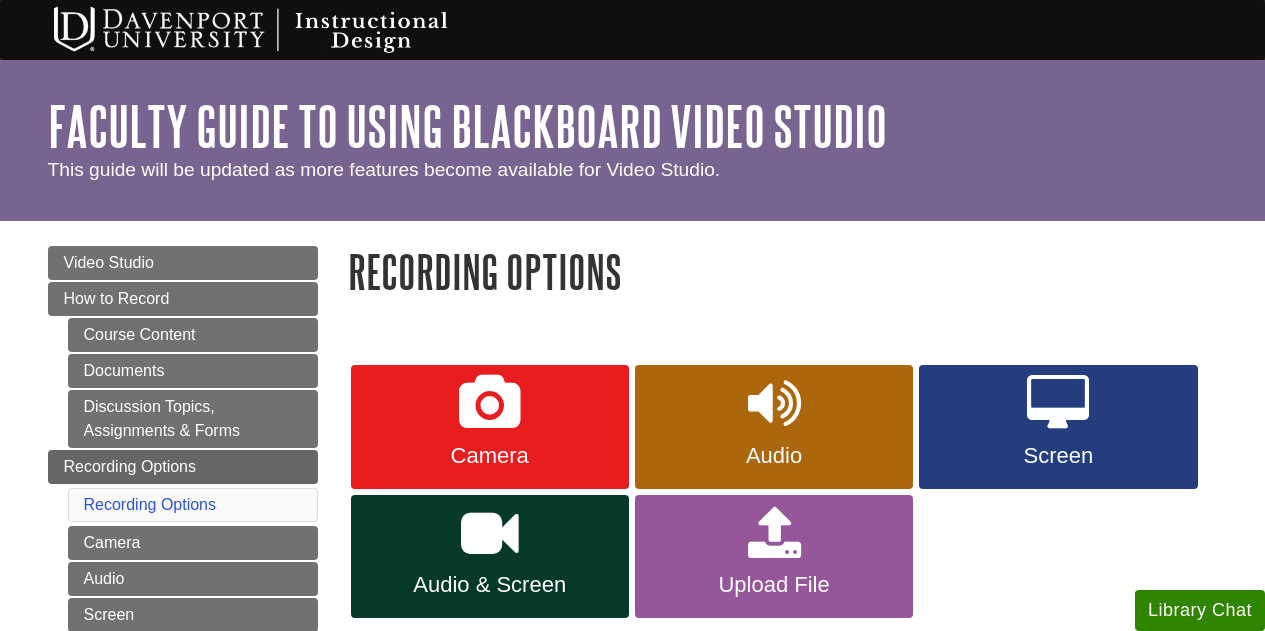scroll, scrollTop: 0, scrollLeft: 0, axis: both 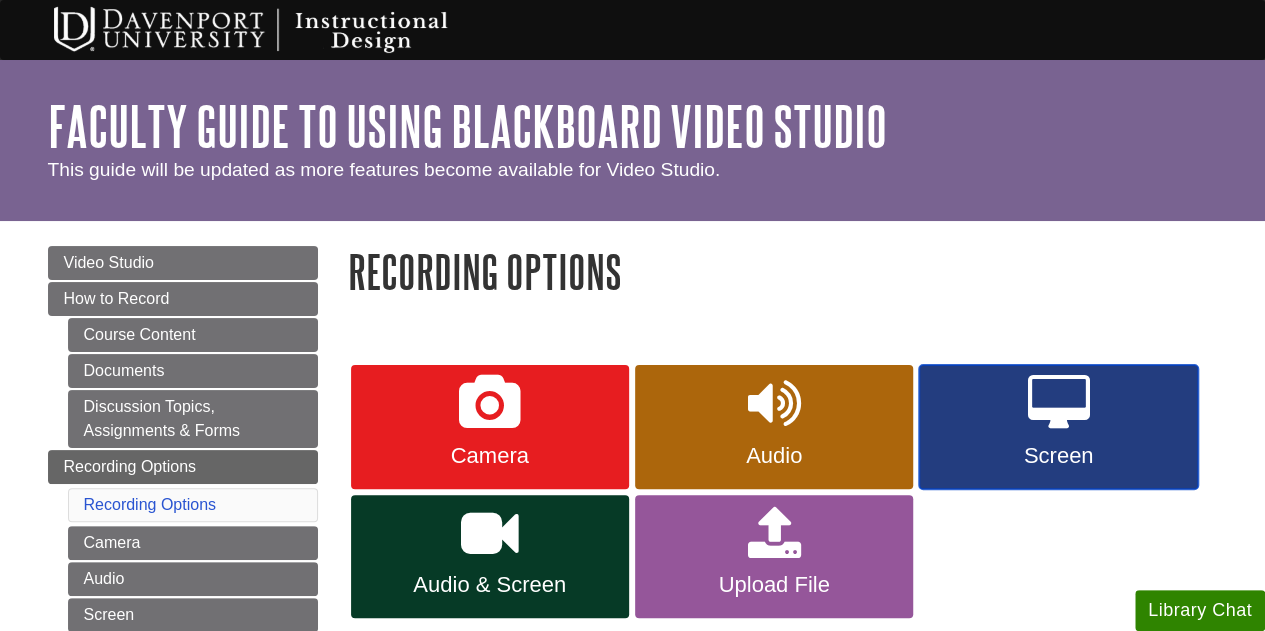 click on "Screen" at bounding box center (1058, 427) 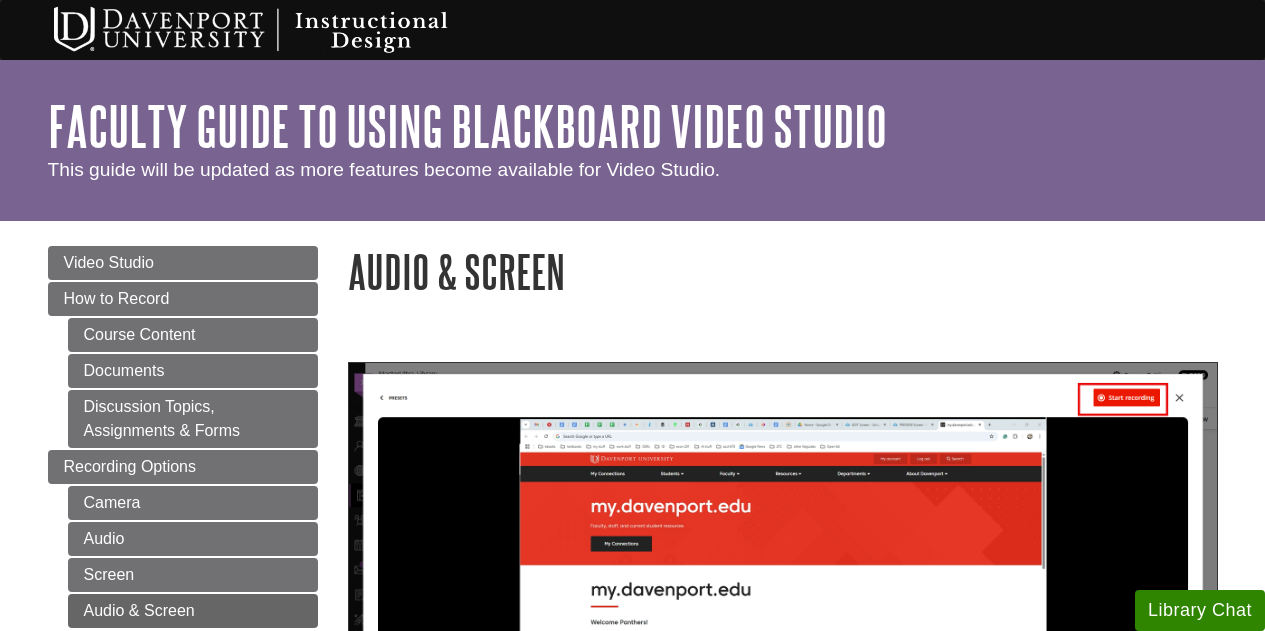 scroll, scrollTop: 0, scrollLeft: 0, axis: both 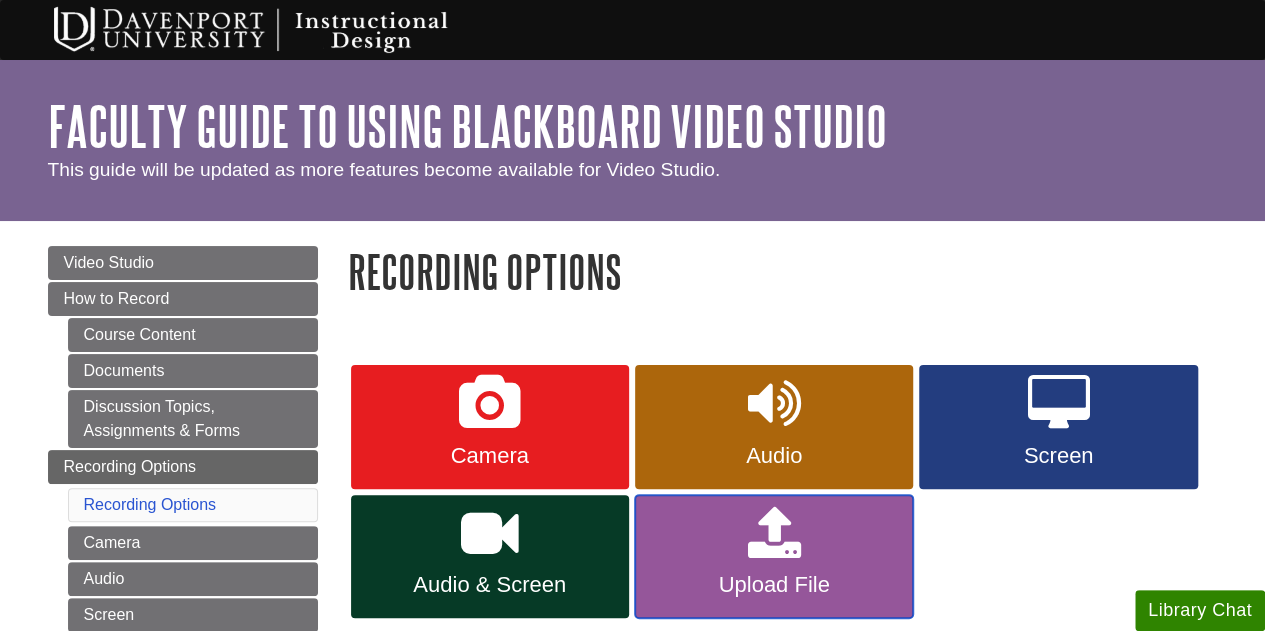 click on "Upload File" at bounding box center (774, 557) 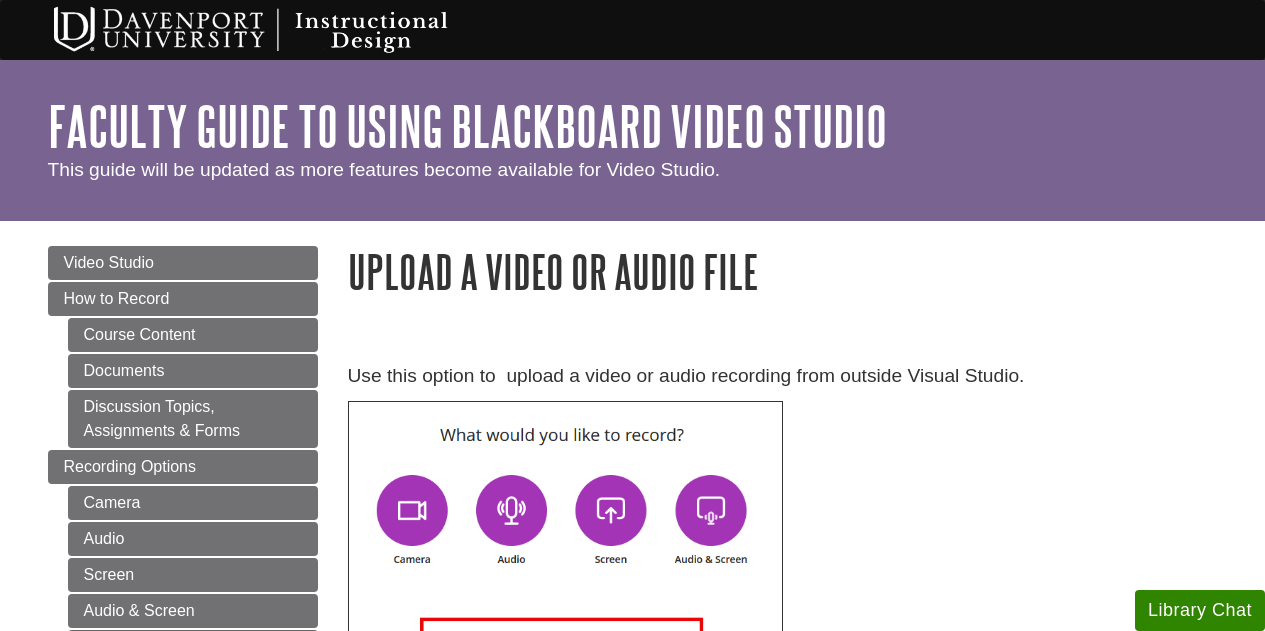 scroll, scrollTop: 0, scrollLeft: 0, axis: both 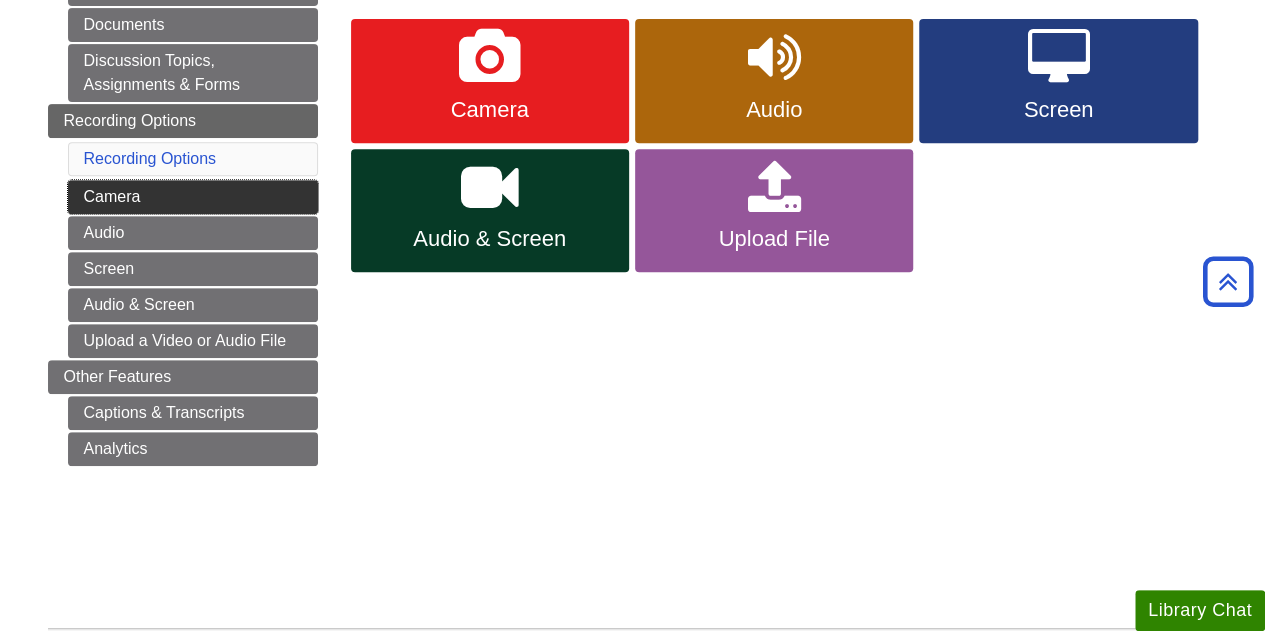 click on "Camera" at bounding box center [193, 197] 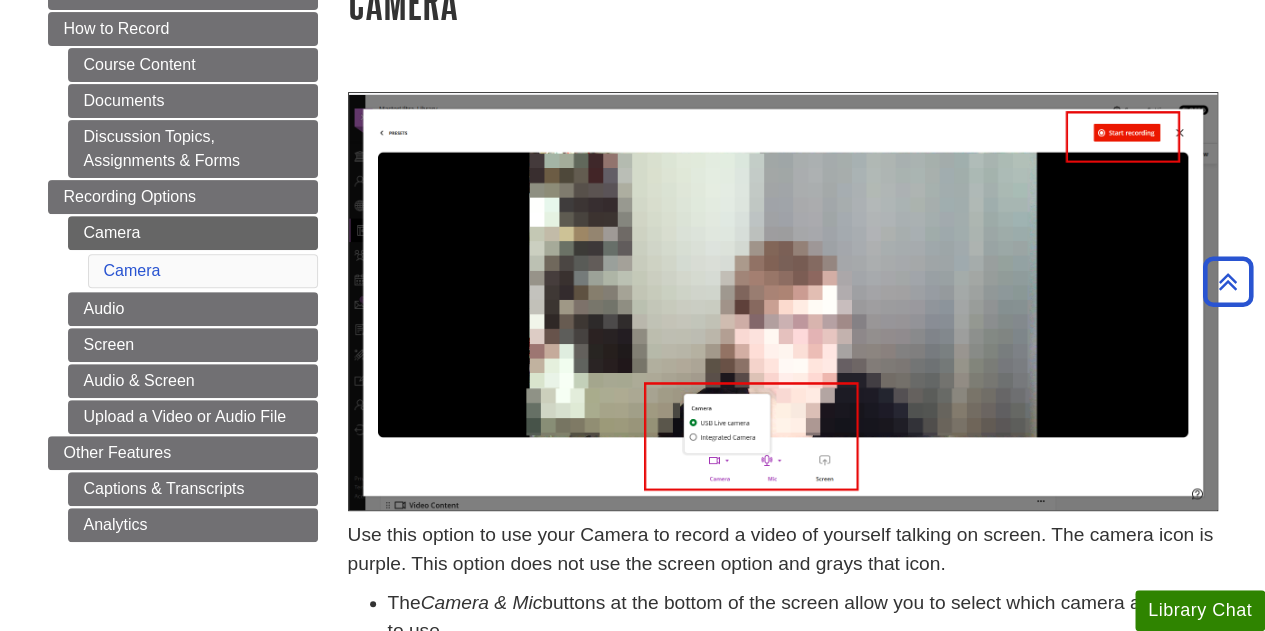 scroll, scrollTop: 220, scrollLeft: 0, axis: vertical 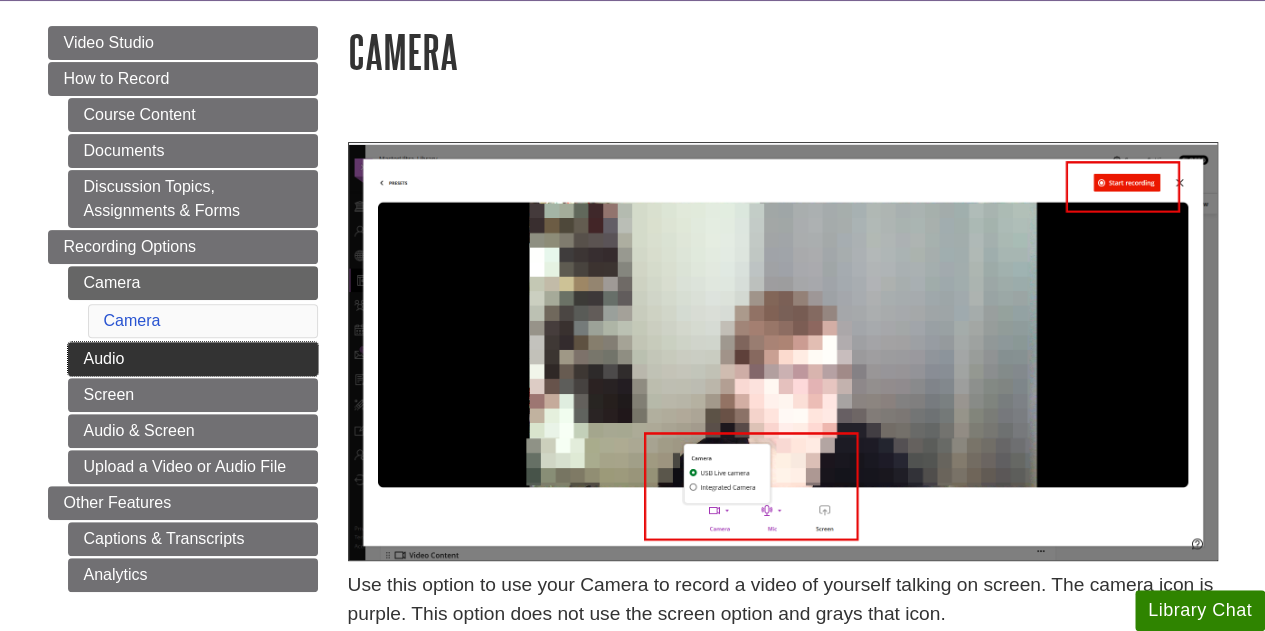 click on "Audio" at bounding box center (193, 359) 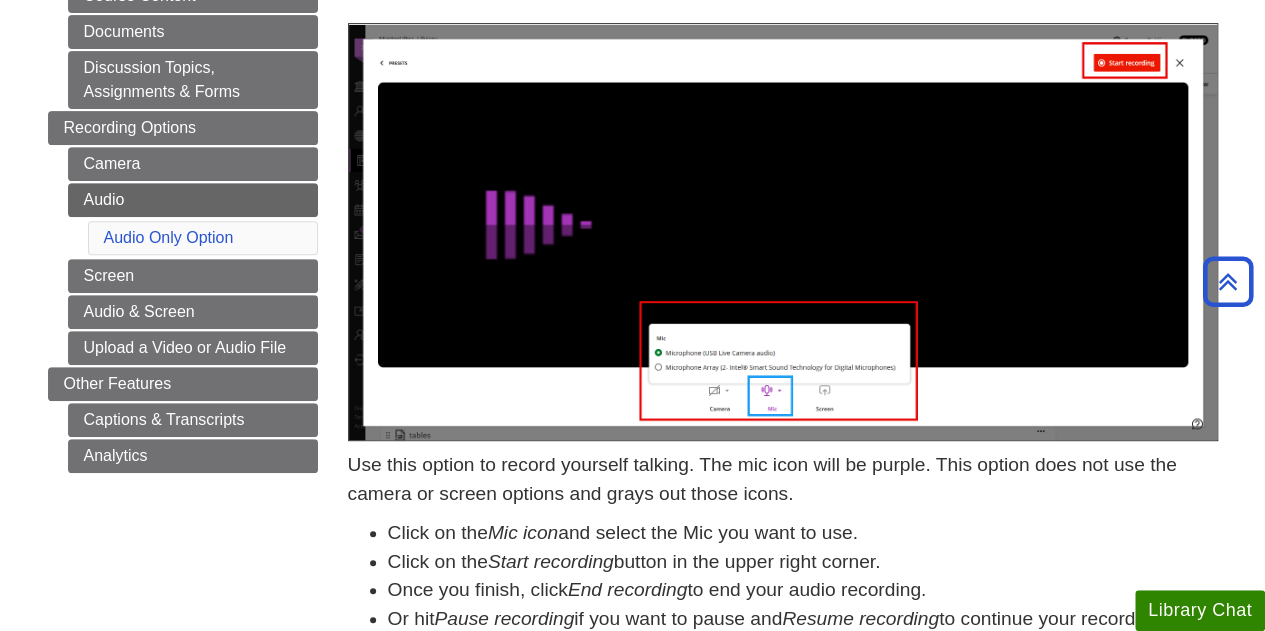 scroll, scrollTop: 338, scrollLeft: 0, axis: vertical 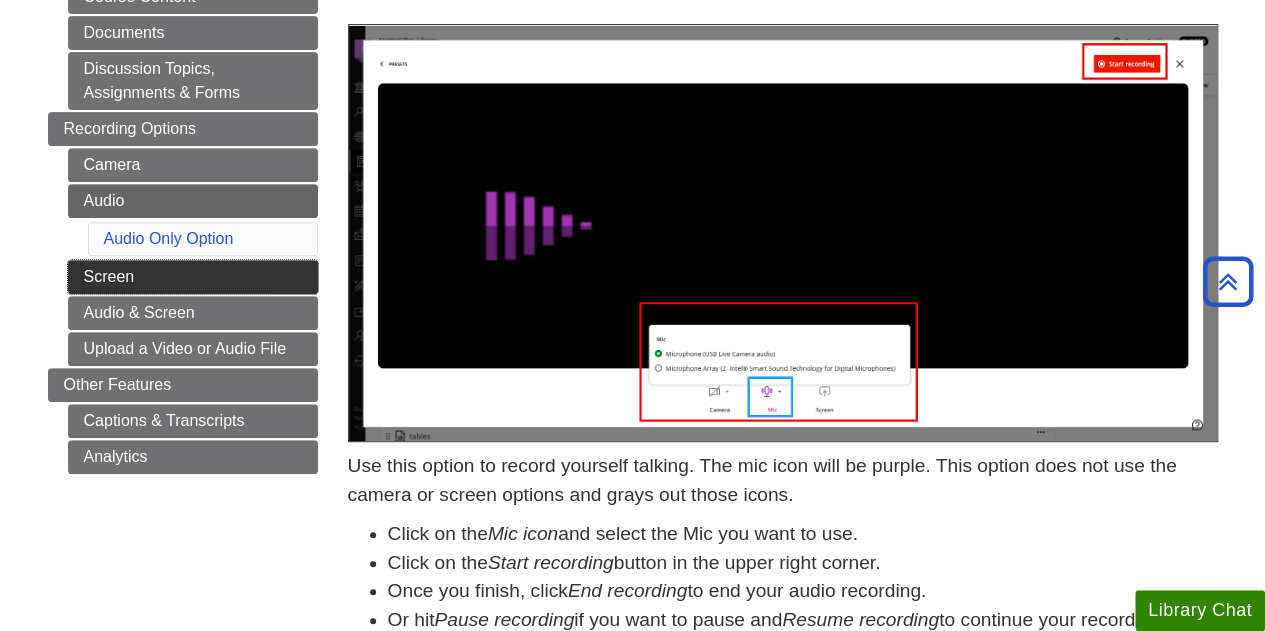 click on "Screen" at bounding box center [193, 277] 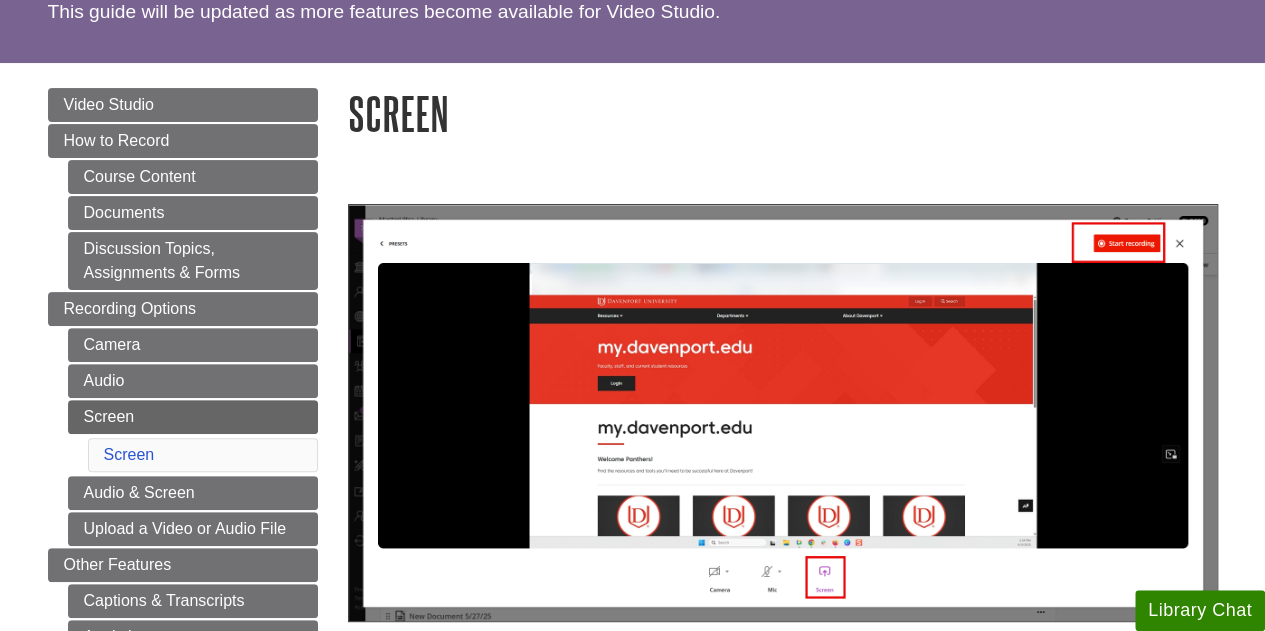 scroll, scrollTop: 160, scrollLeft: 0, axis: vertical 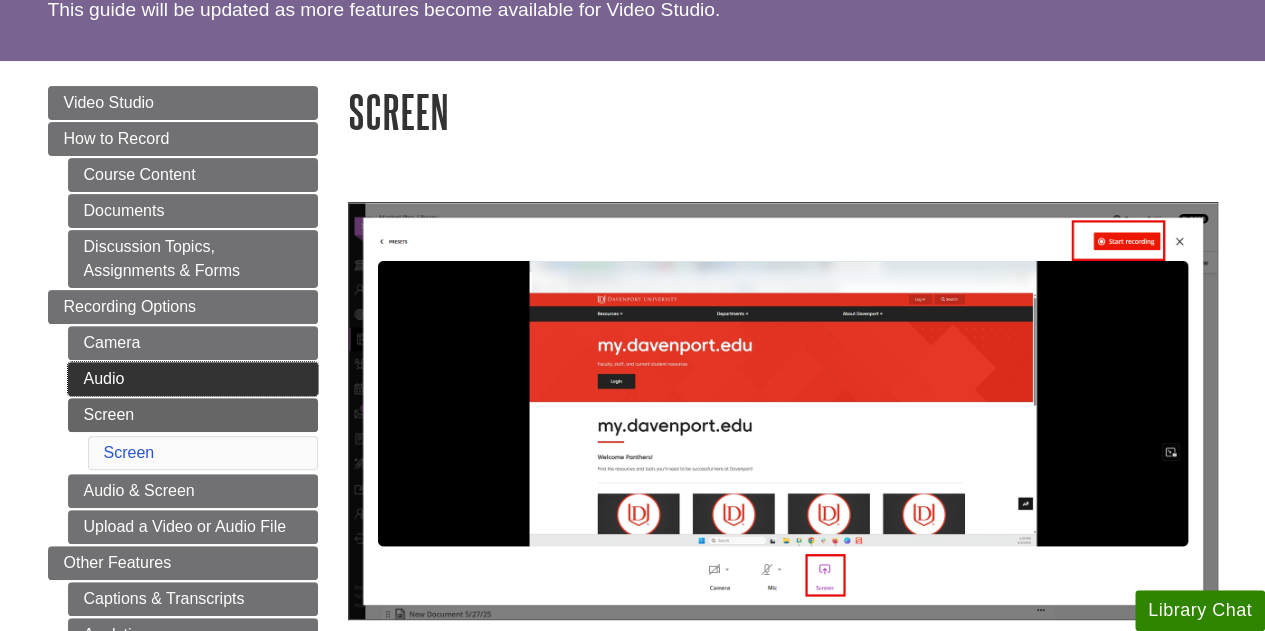 click on "Audio" at bounding box center [193, 379] 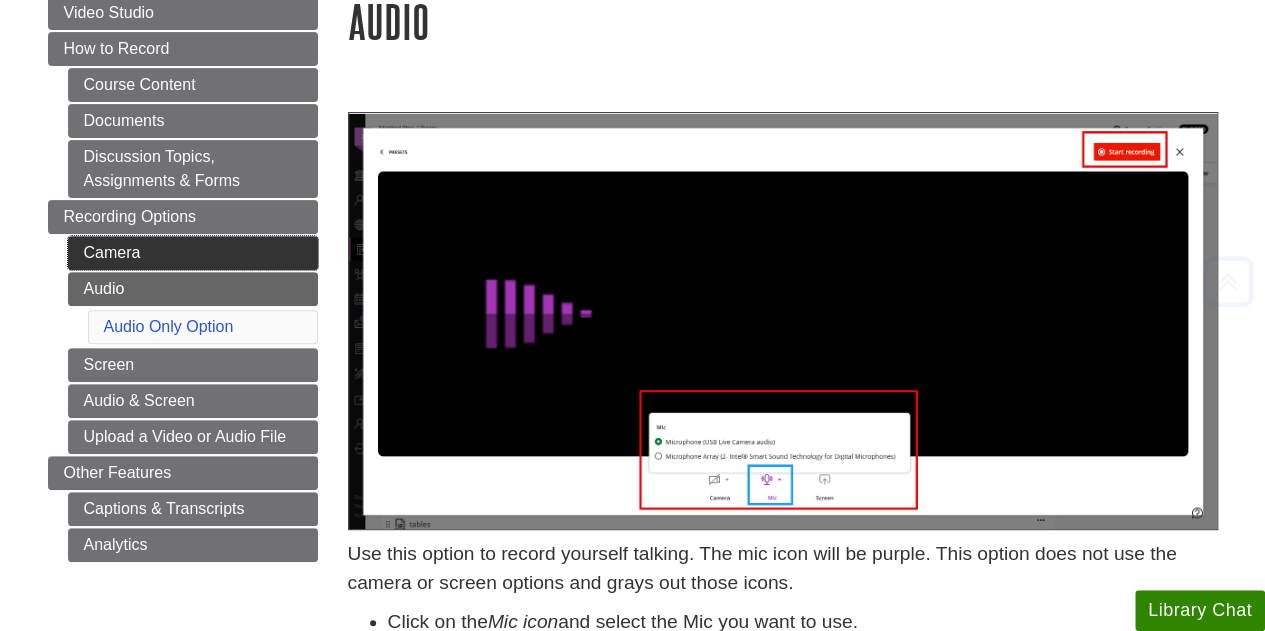 scroll, scrollTop: 251, scrollLeft: 0, axis: vertical 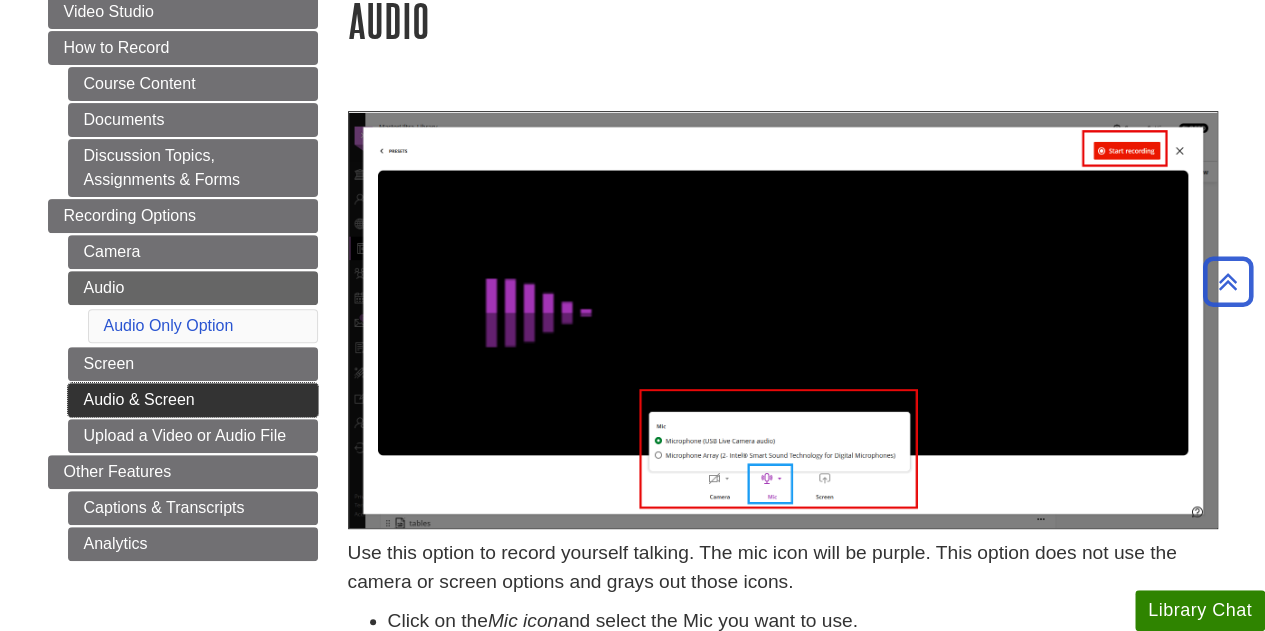 click on "Audio & Screen" at bounding box center (193, 400) 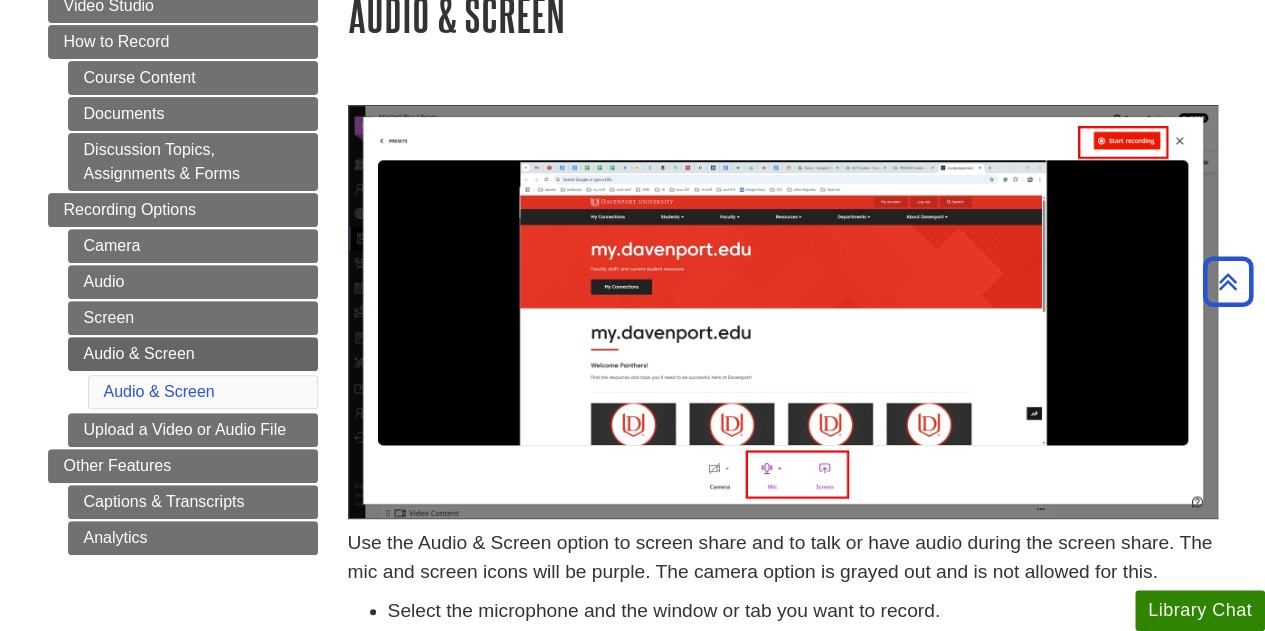 scroll, scrollTop: 226, scrollLeft: 0, axis: vertical 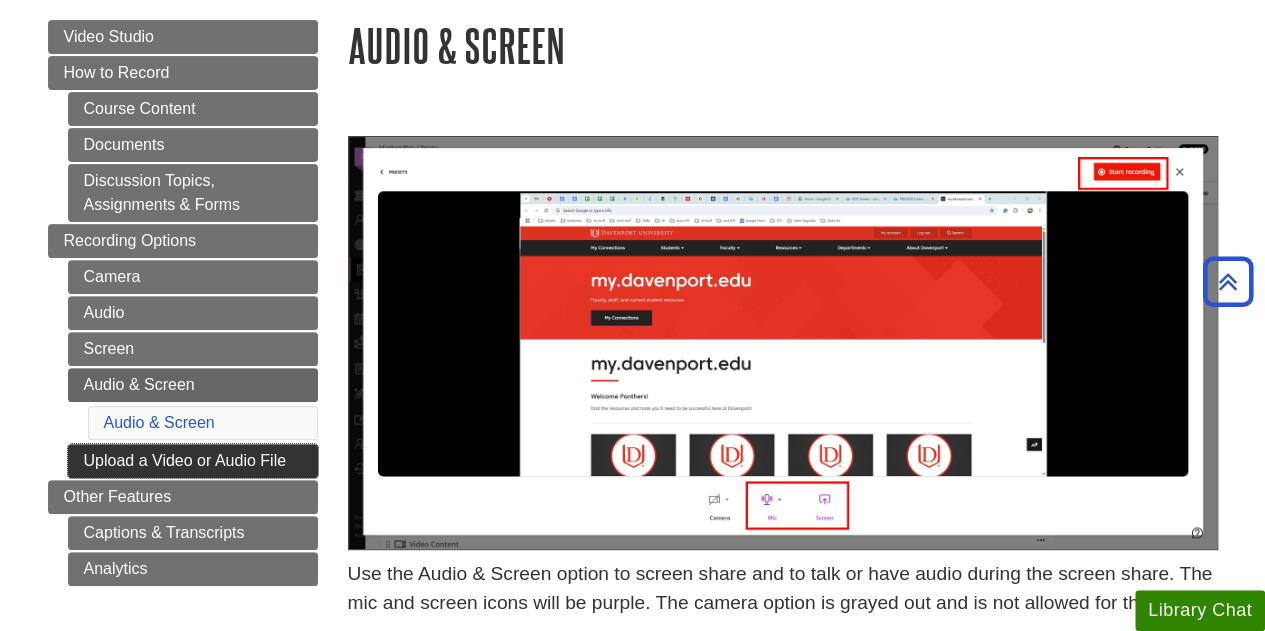 click on "Upload a Video or Audio File" at bounding box center [193, 461] 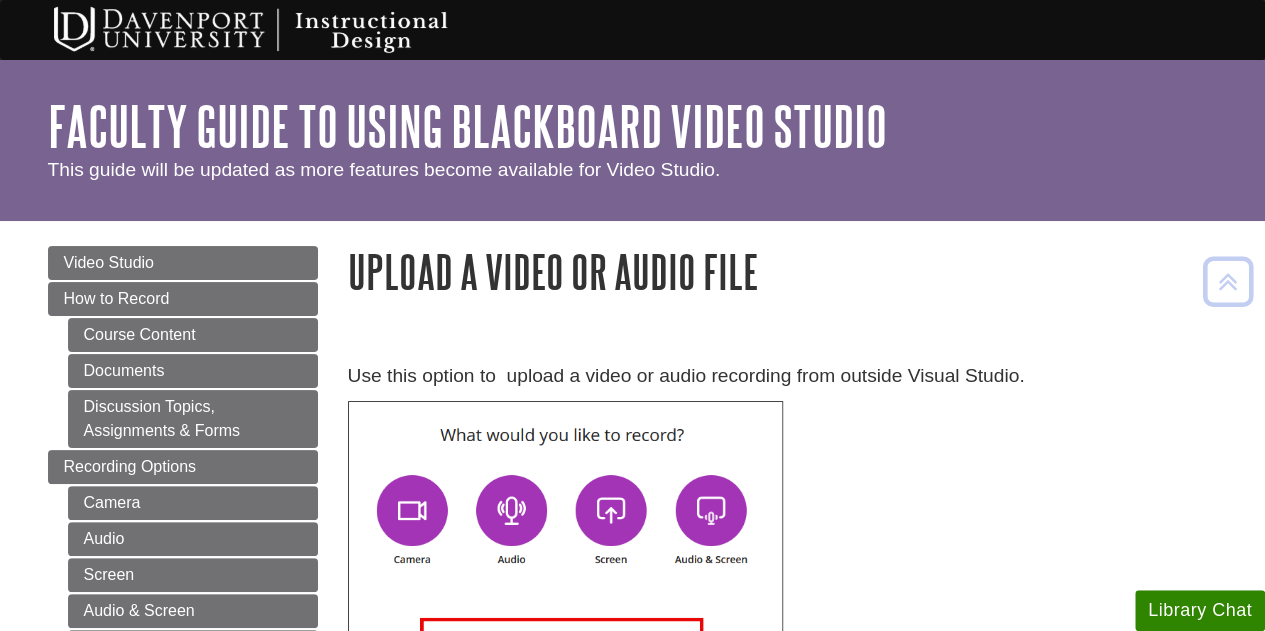 scroll, scrollTop: 213, scrollLeft: 0, axis: vertical 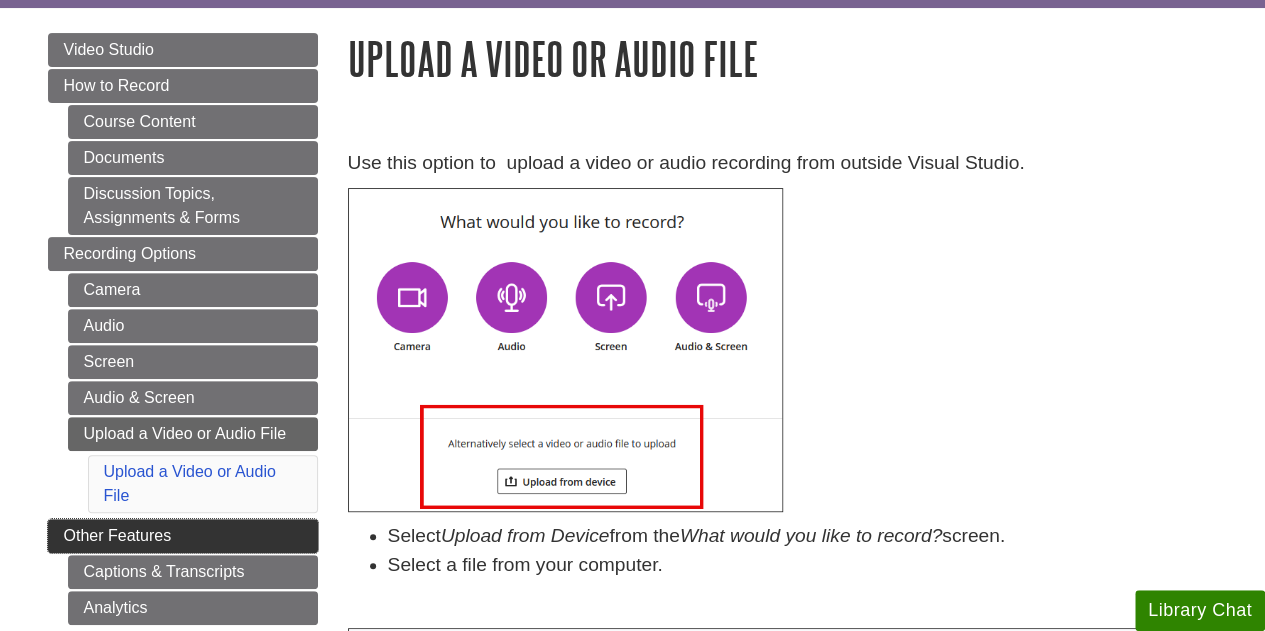 click on "Other Features" at bounding box center [183, 536] 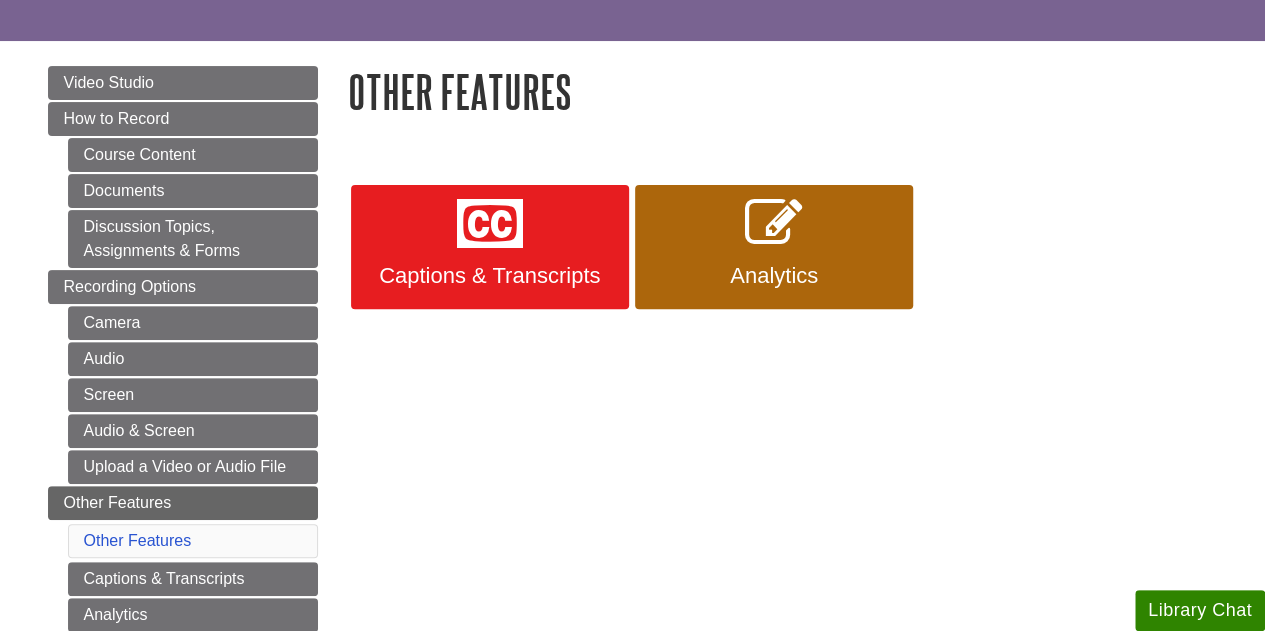 scroll, scrollTop: 182, scrollLeft: 0, axis: vertical 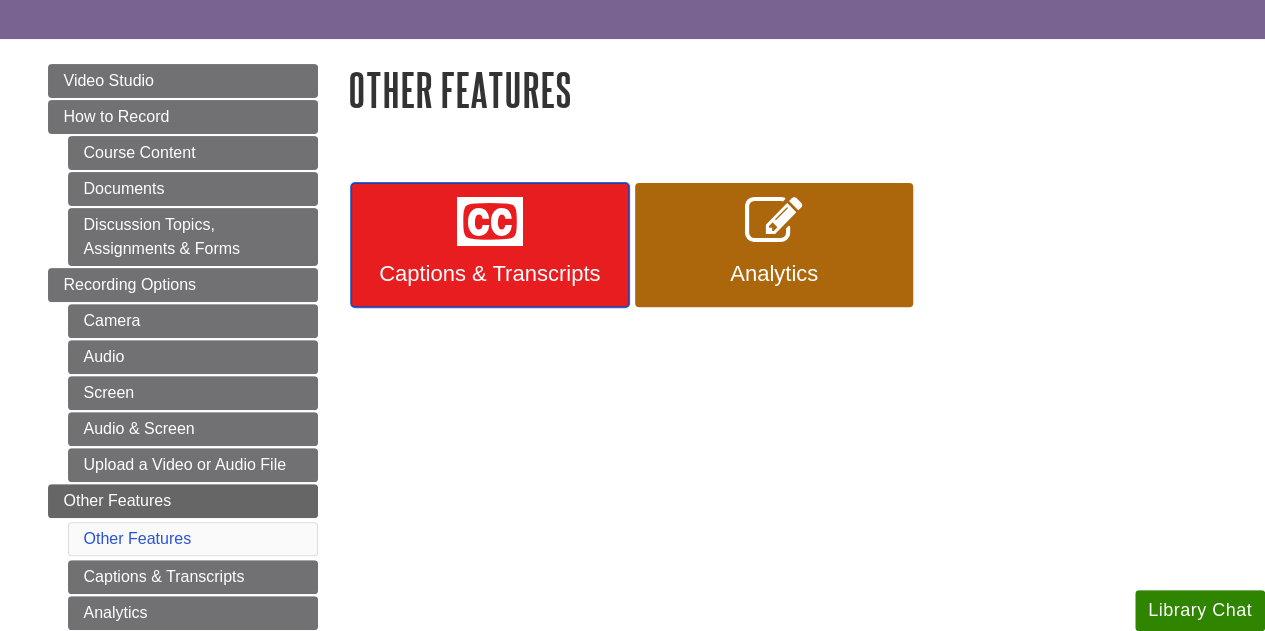 click on "Captions & Transcripts" at bounding box center (490, 245) 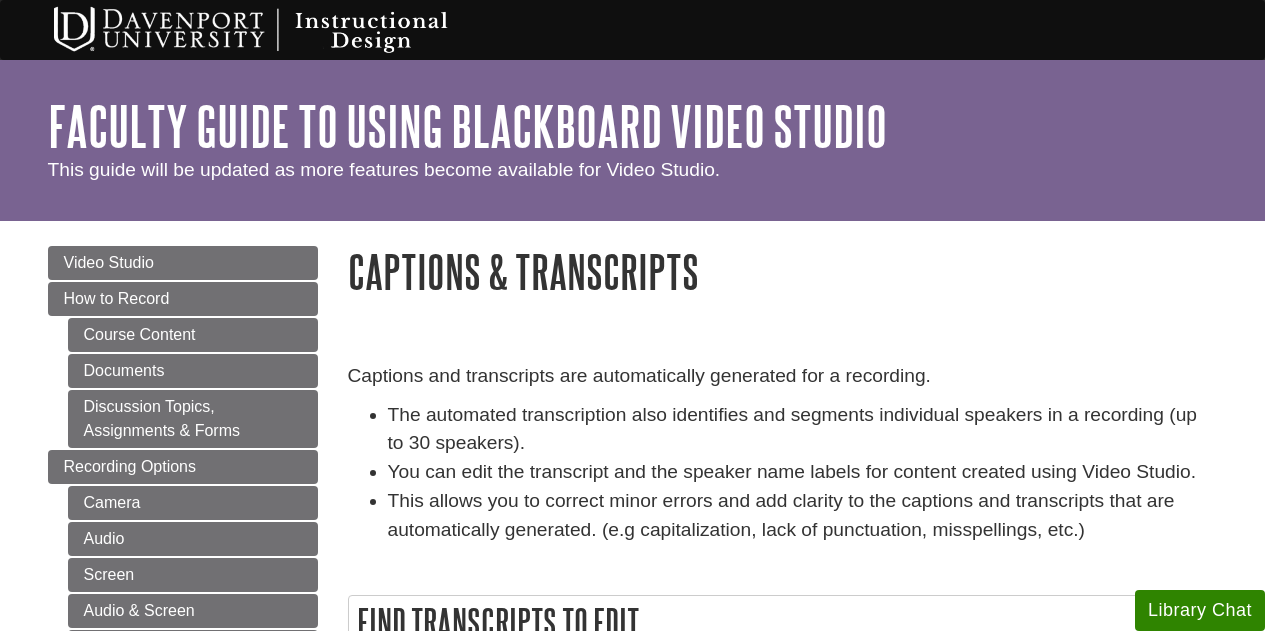 scroll, scrollTop: 0, scrollLeft: 0, axis: both 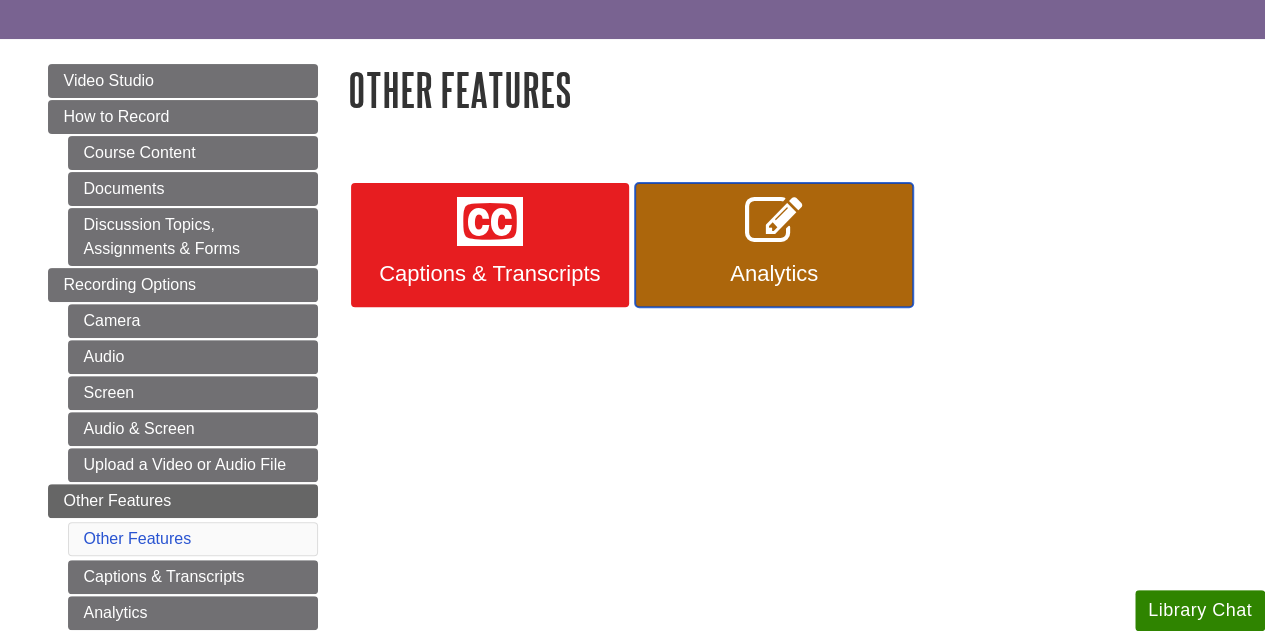 click on "Analytics" at bounding box center [774, 274] 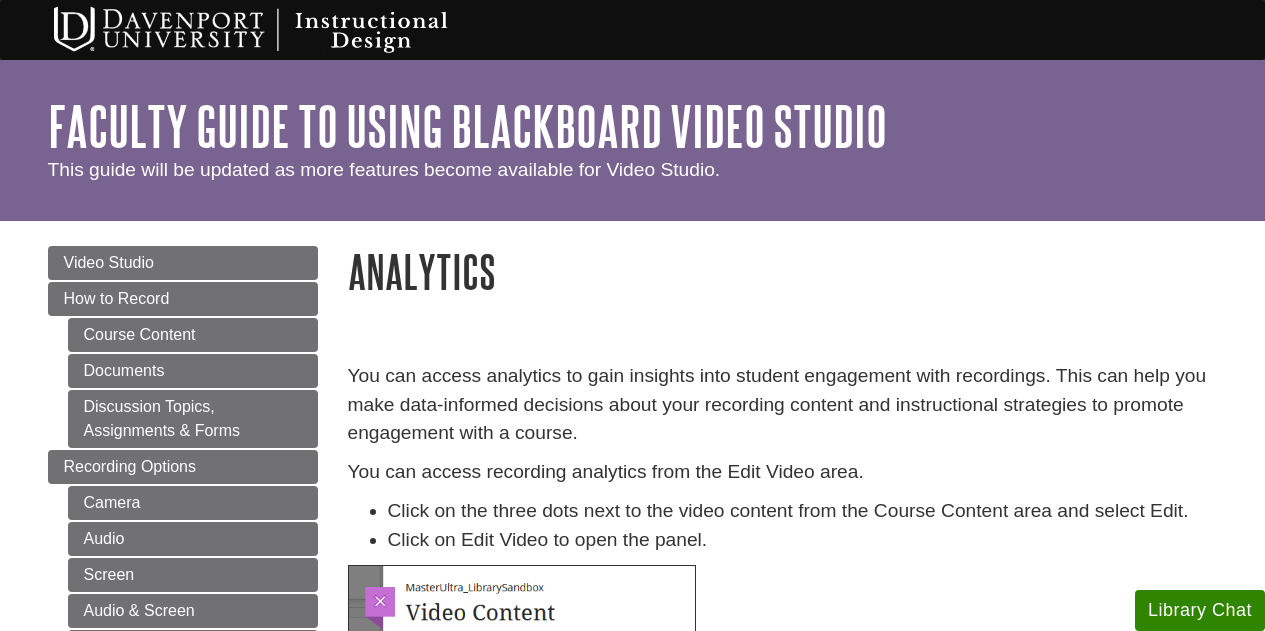 scroll, scrollTop: 0, scrollLeft: 0, axis: both 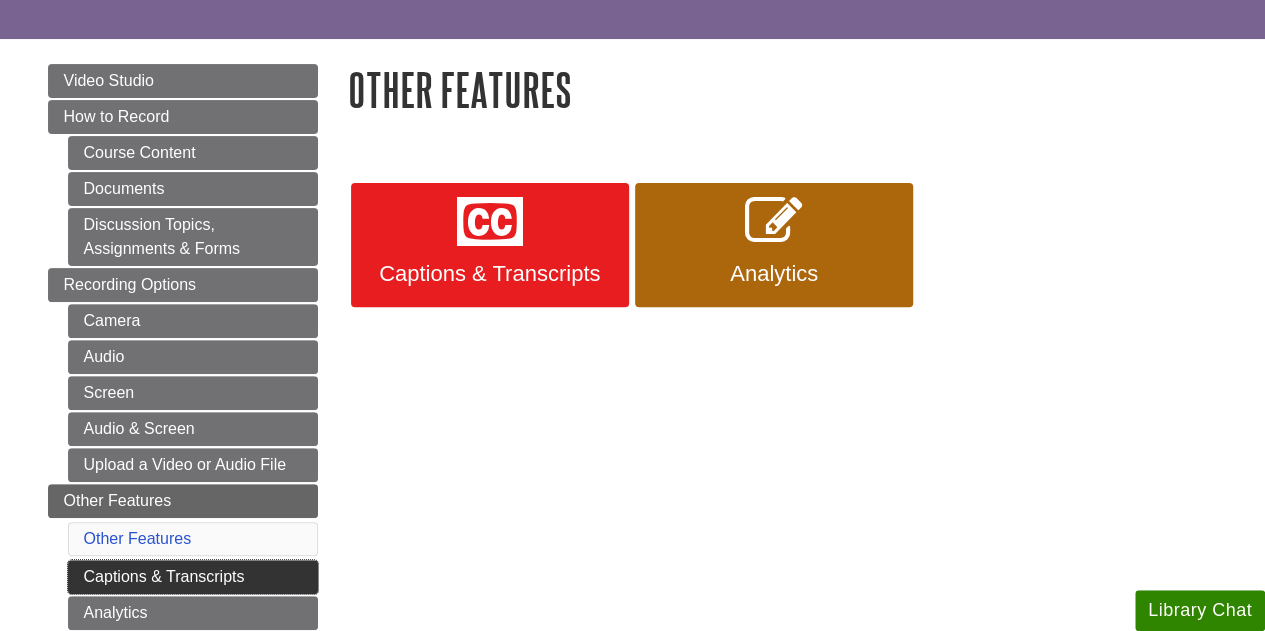 click on "Captions & Transcripts" at bounding box center [193, 577] 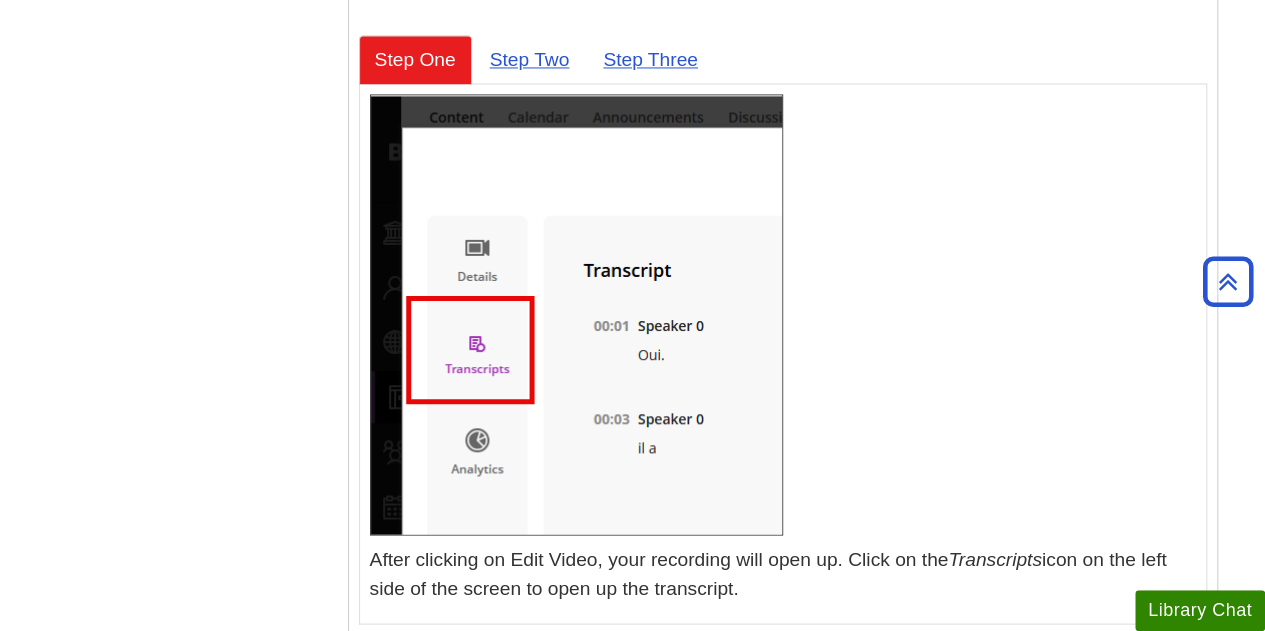 scroll, scrollTop: 1651, scrollLeft: 0, axis: vertical 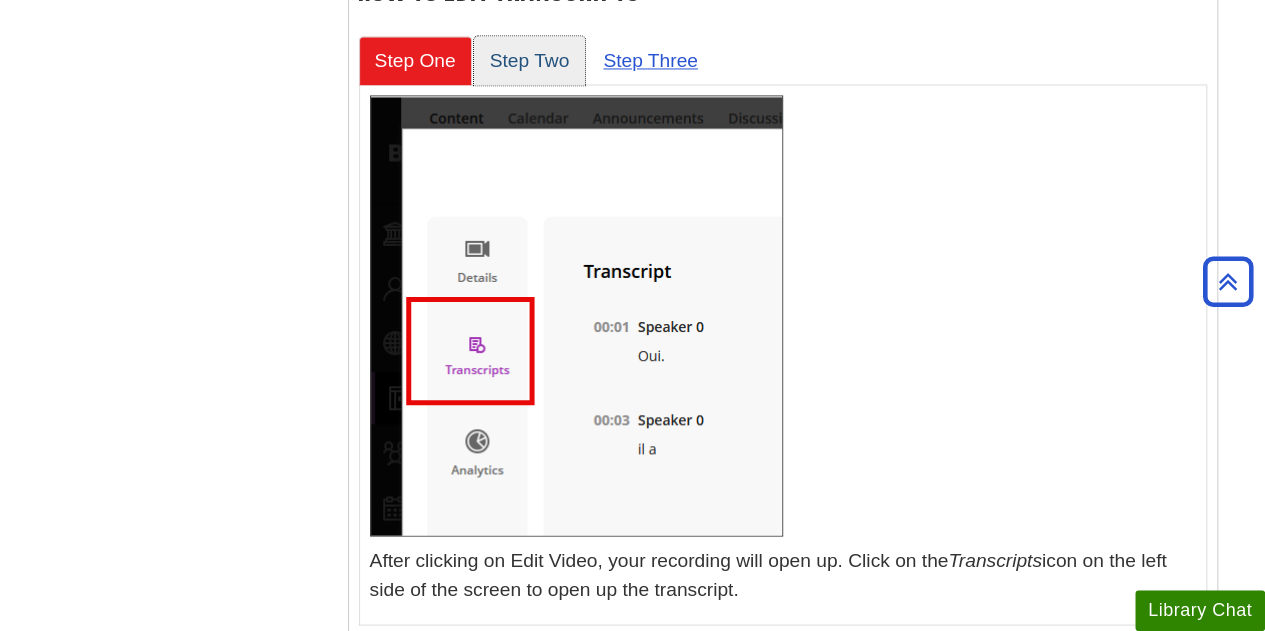 click on "Step Two" at bounding box center [530, 60] 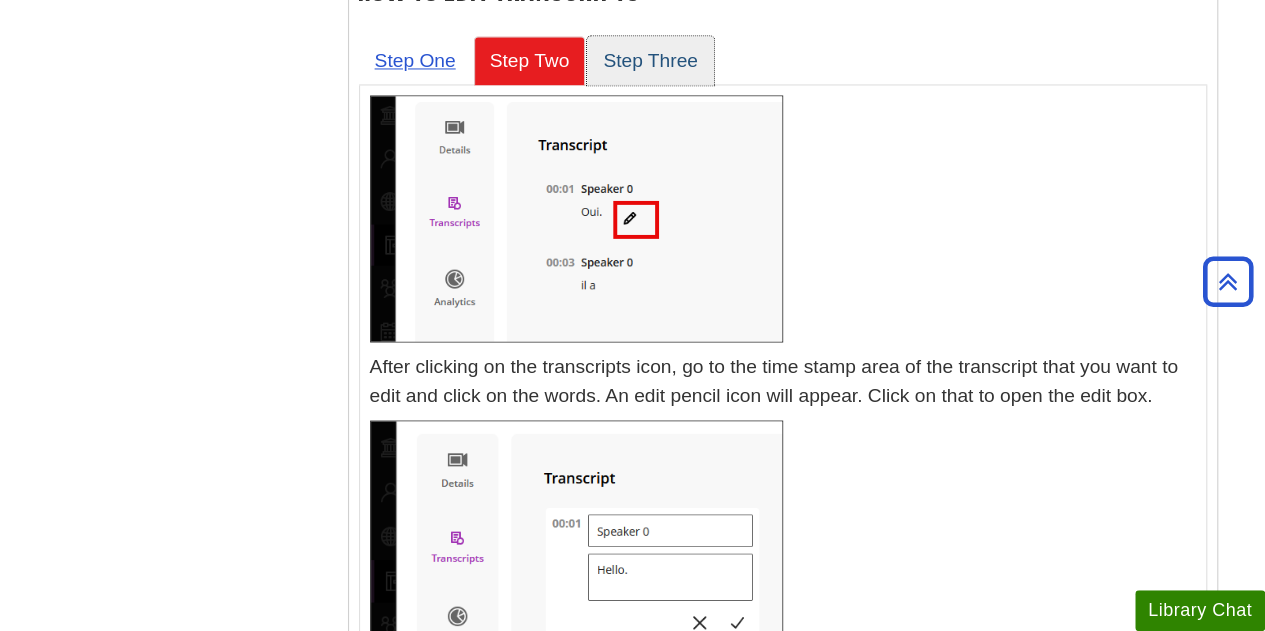 click on "Step Three" at bounding box center [650, 60] 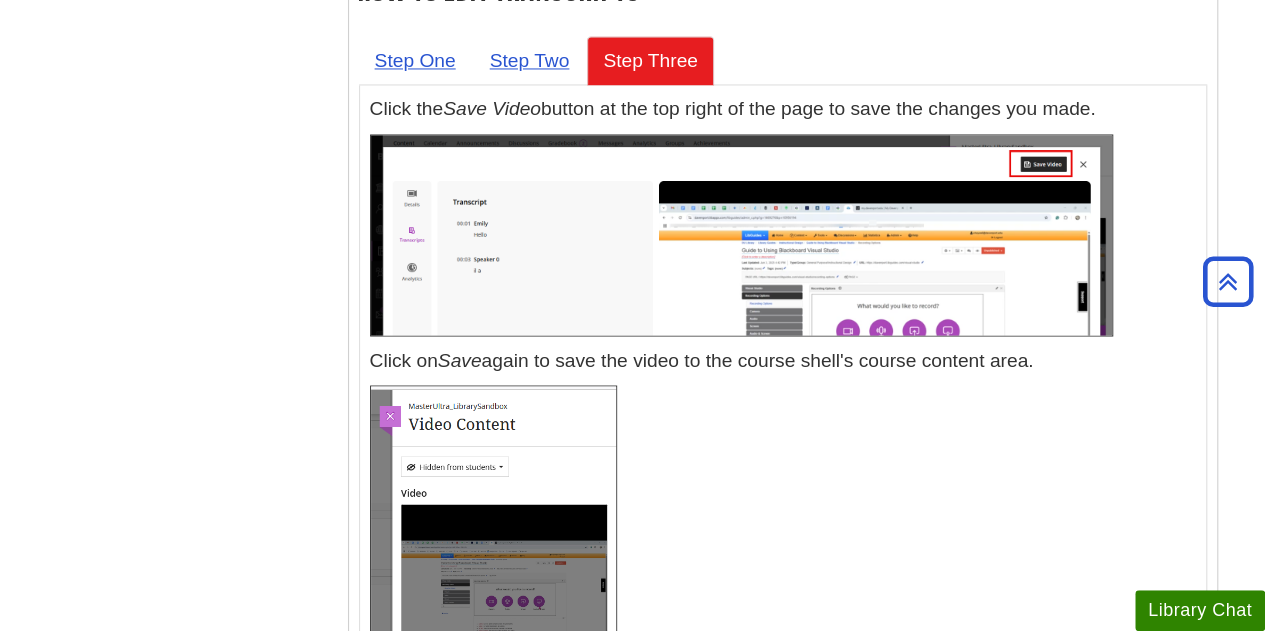 click on "Captions and transcripts are automatically generated for a recording.
The automated transcription also identifies and segments individual speakers in a recording (up to 30 speakers).
You can edit the transcript and the speaker name labels for content created using Video Studio.
This allows you to correct minor errors and add clarity to the captions and transcripts that are automatically generated. (e.g capitalization, lack of punctuation, misspellings, etc.)
Find Transcripts to Edit
Find the video content you want to edit from the Course Content area:
Click on the three dots on the right side of the video content folder and then  Edit.
and  ." at bounding box center (783, 132) 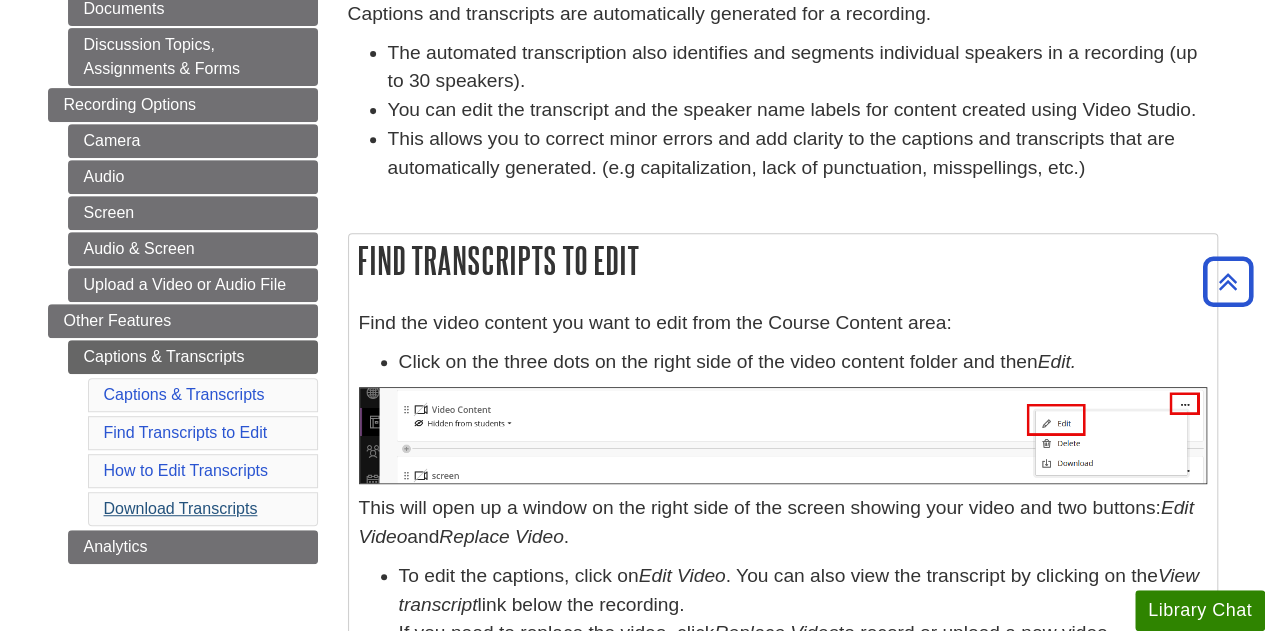 scroll, scrollTop: 356, scrollLeft: 0, axis: vertical 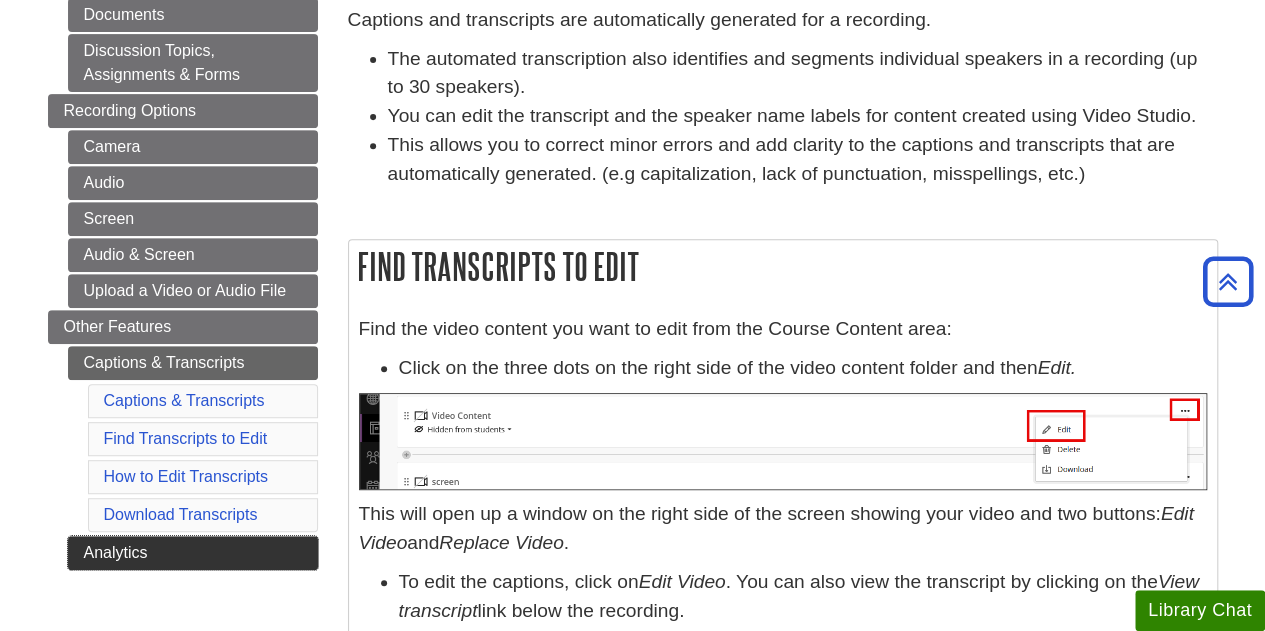 click on "Analytics" at bounding box center (193, 553) 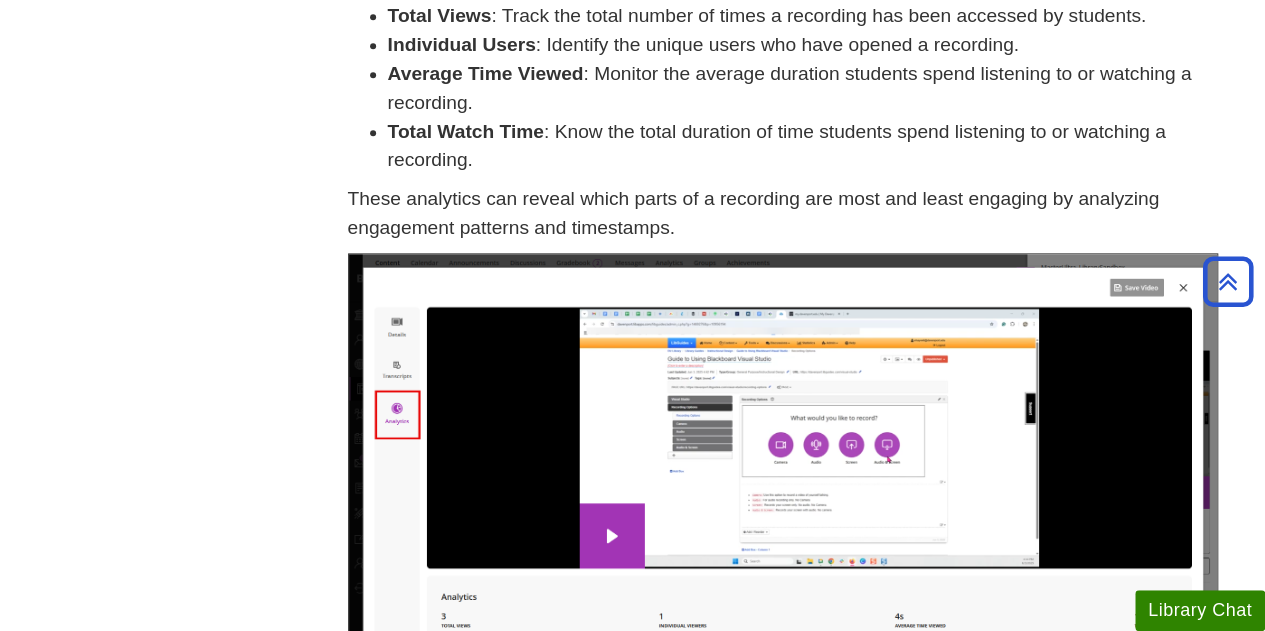 scroll, scrollTop: 1560, scrollLeft: 0, axis: vertical 